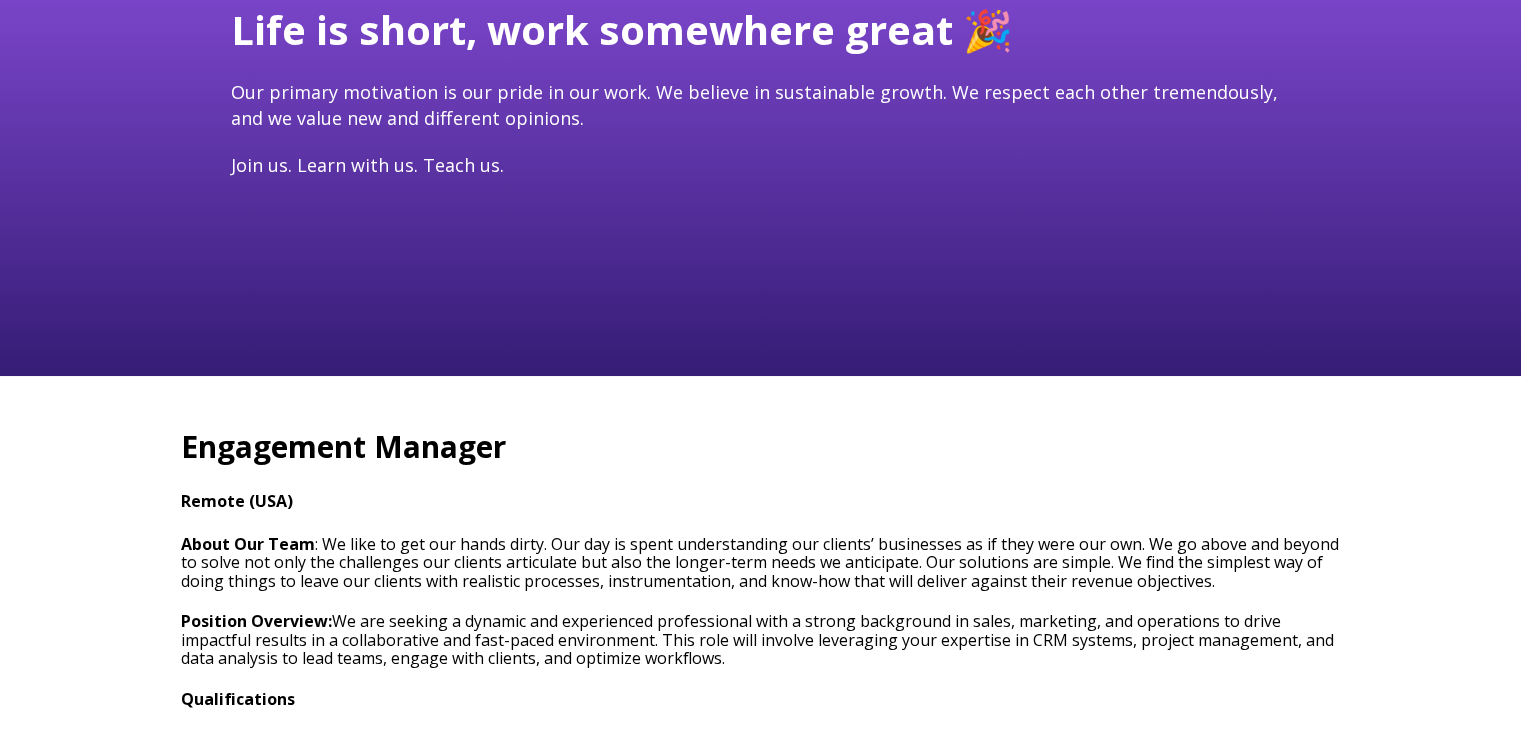 scroll, scrollTop: 252, scrollLeft: 0, axis: vertical 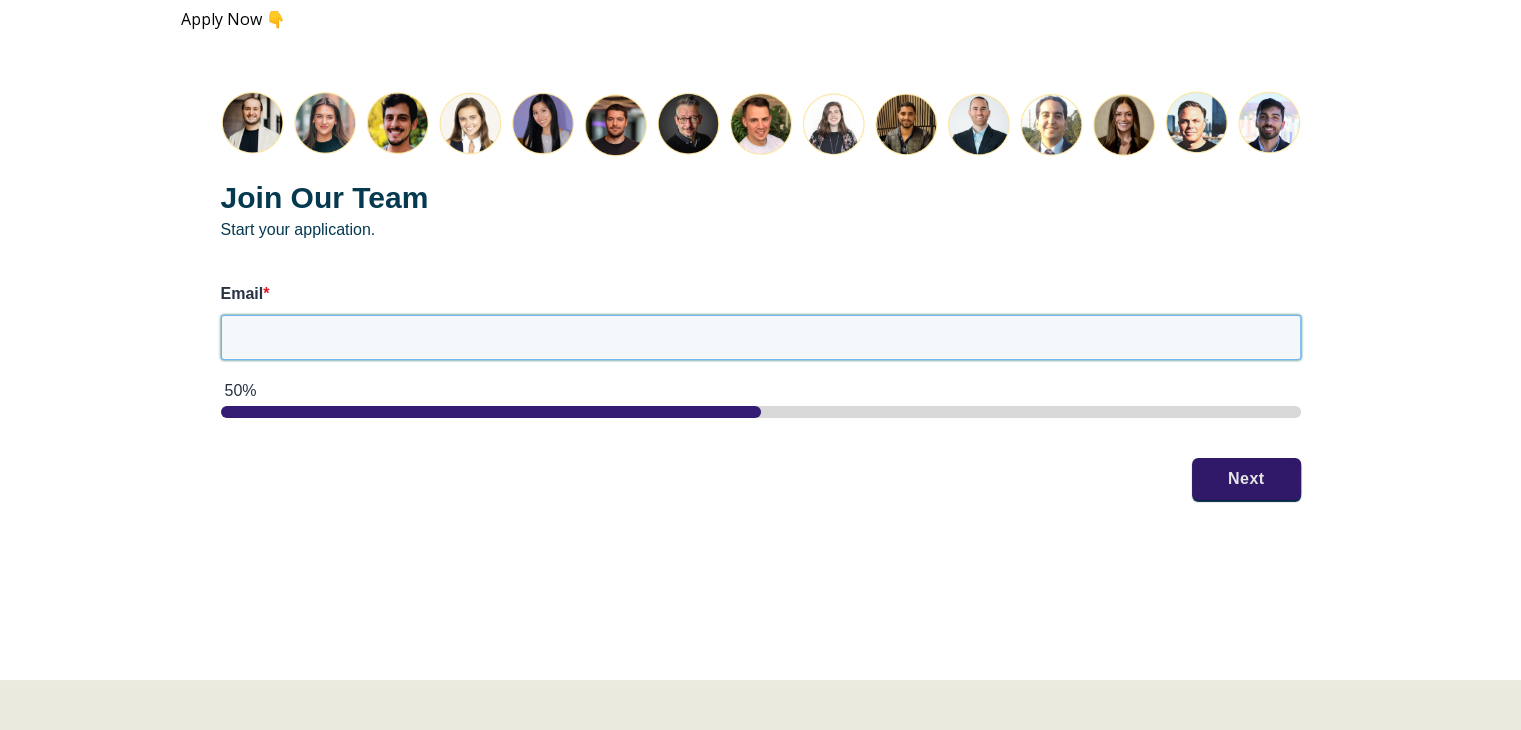 click on "Email *" at bounding box center (761, 337) 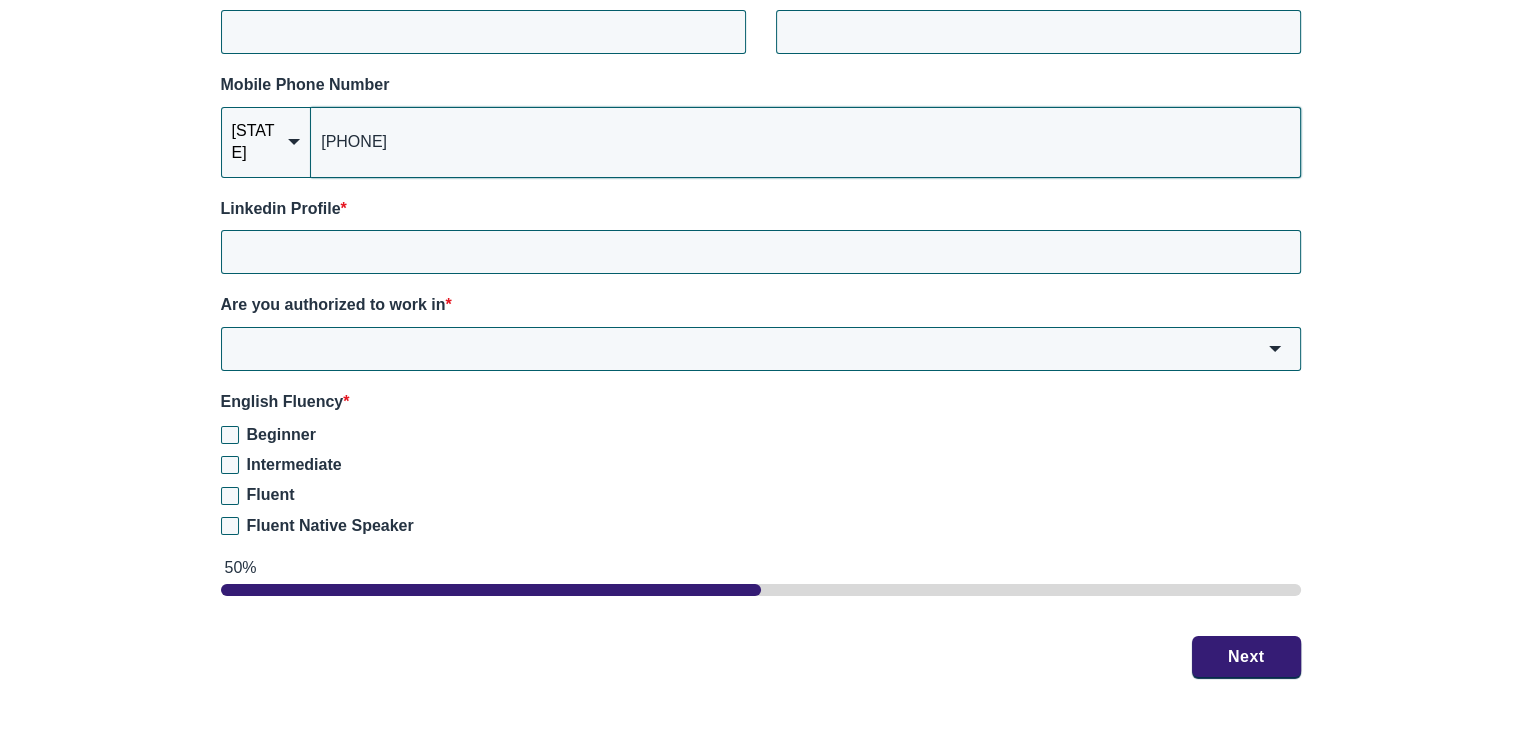 scroll, scrollTop: 3042, scrollLeft: 0, axis: vertical 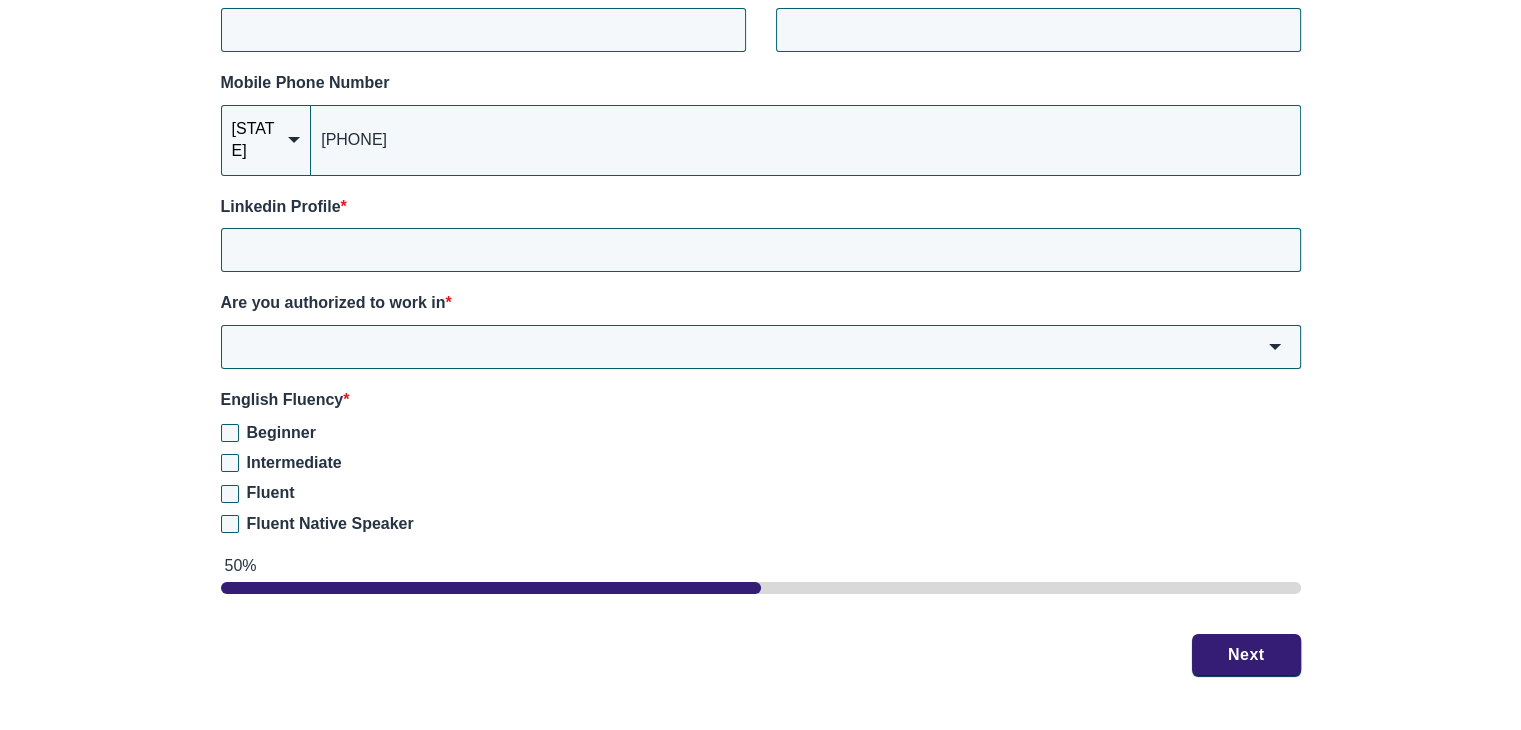 type on "[EMAIL]" 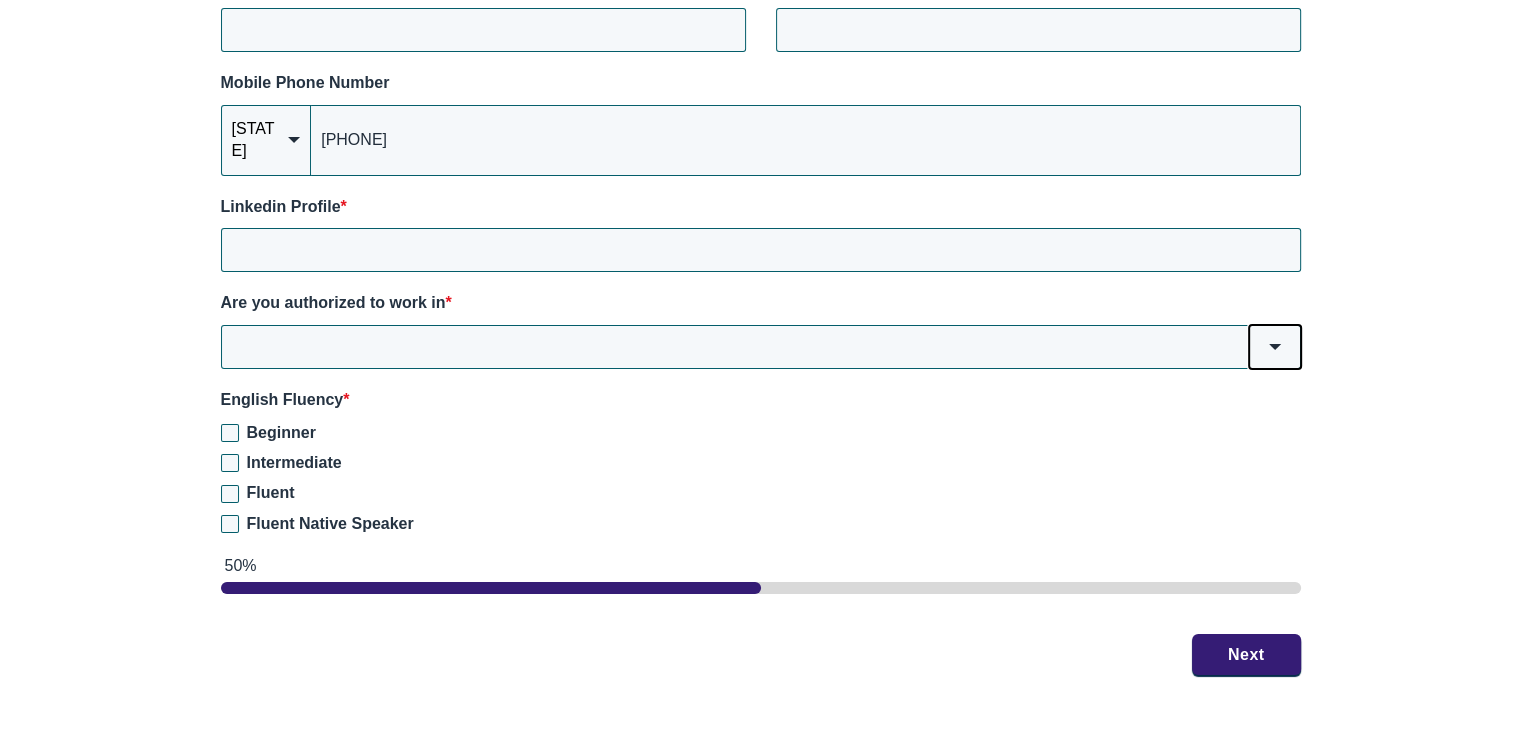 click at bounding box center [1275, 347] 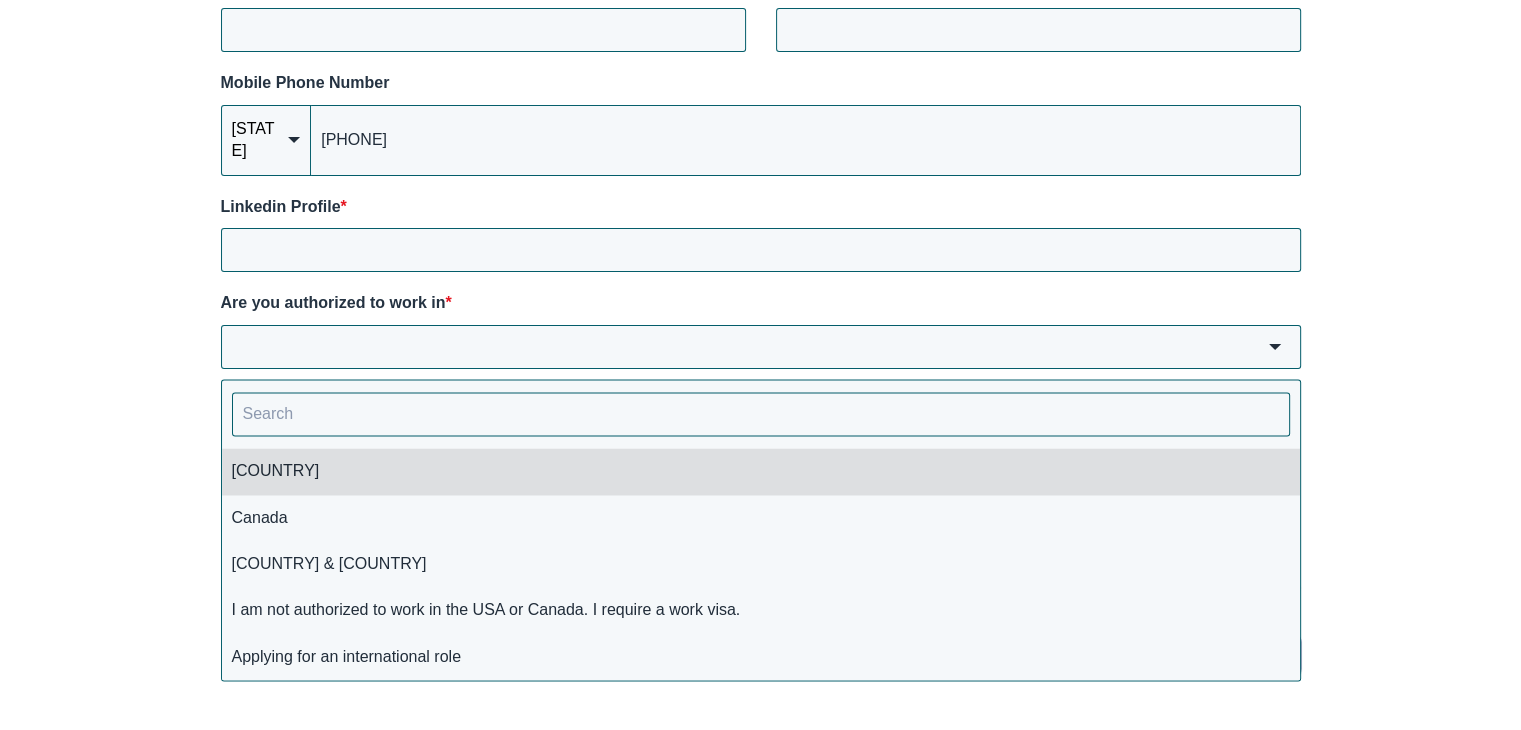 click on "[COUNTRY]" at bounding box center (761, 471) 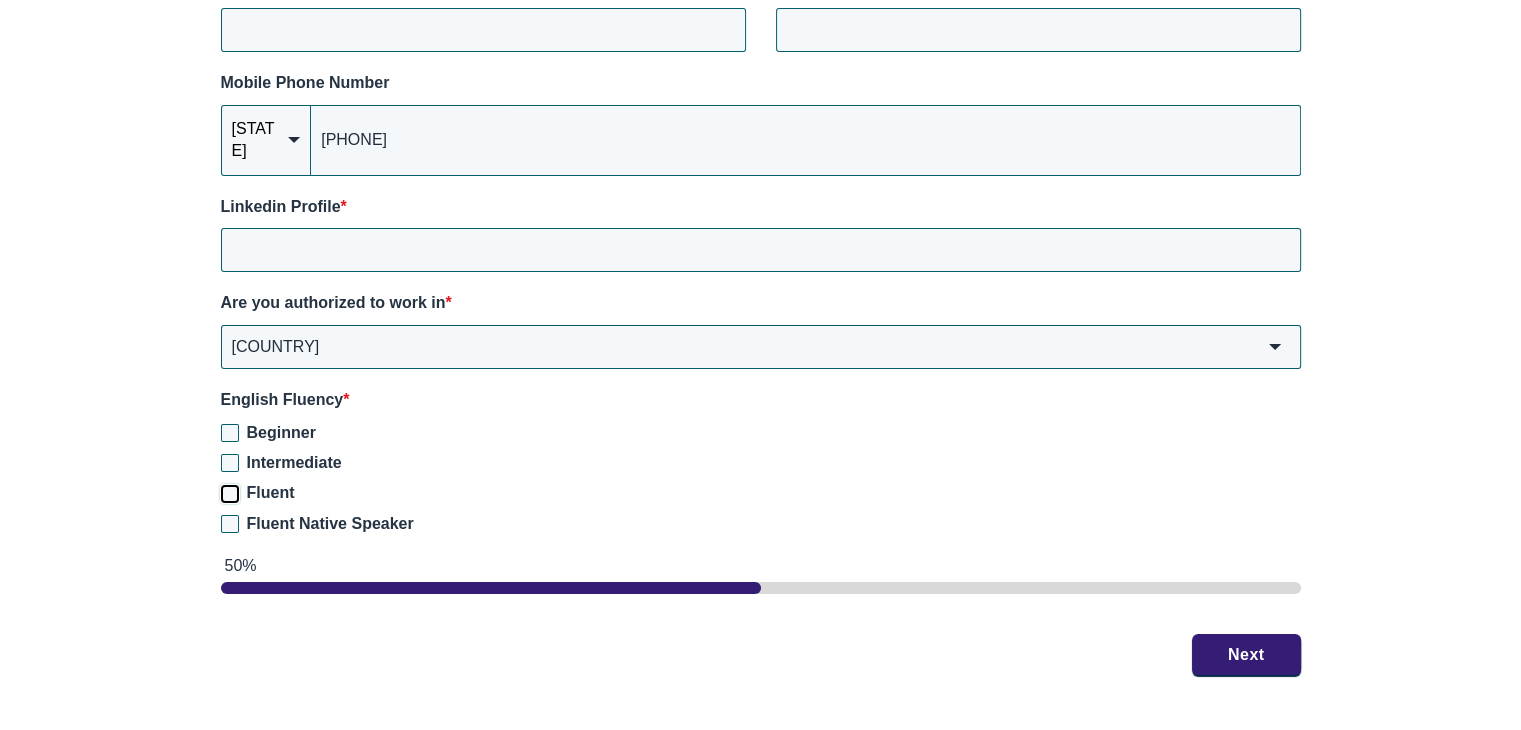 click on "Fluent" at bounding box center (230, 494) 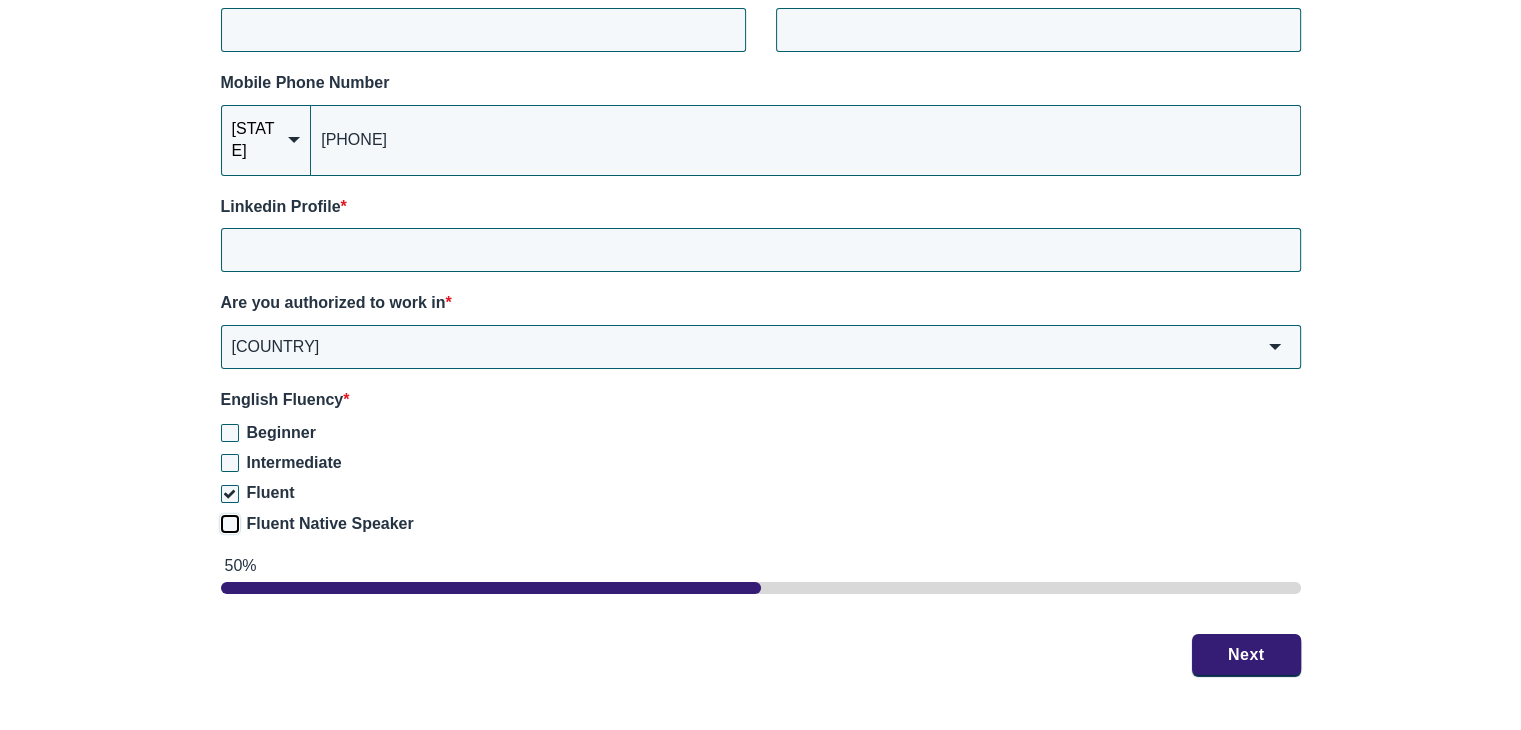 click on "Fluent Native Speaker" at bounding box center (230, 524) 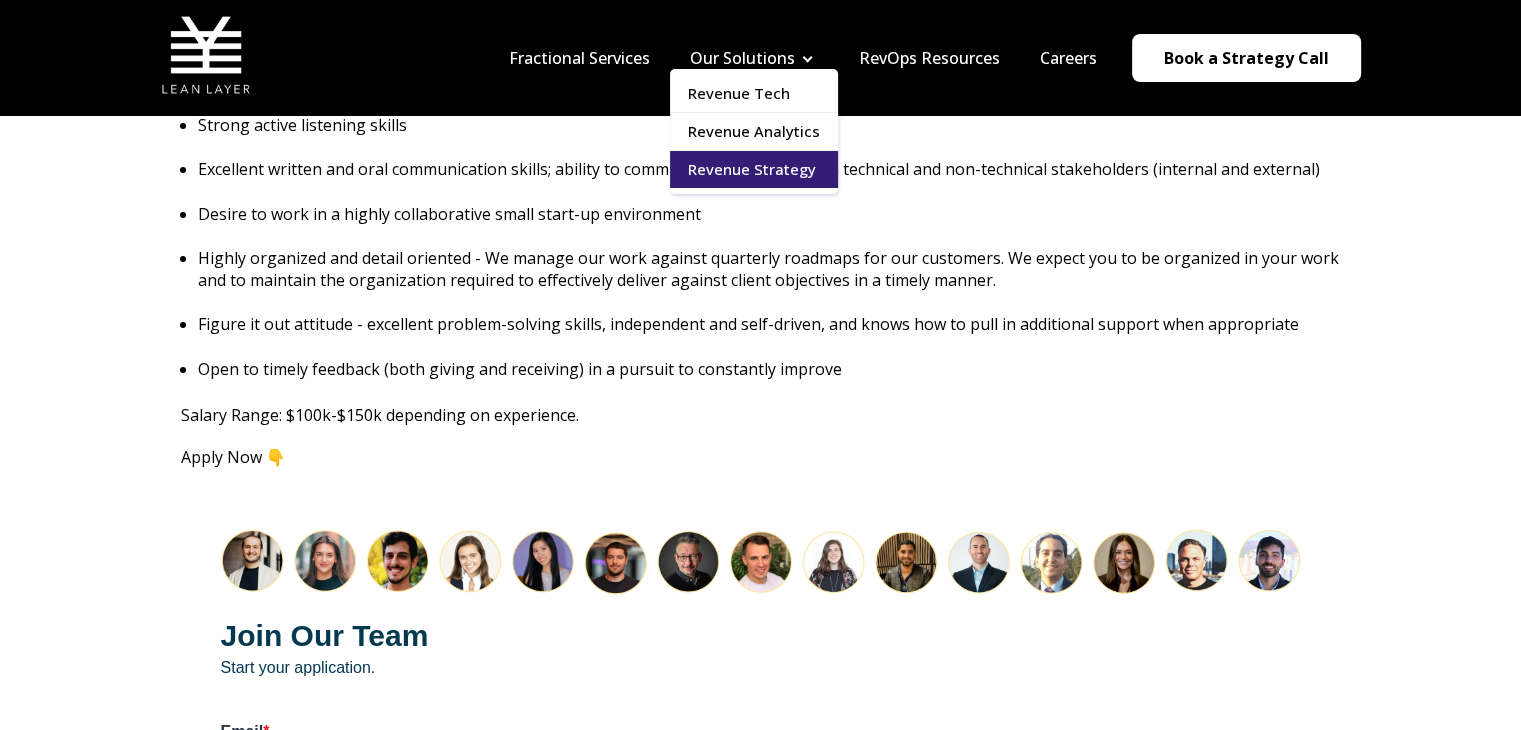 scroll, scrollTop: 2199, scrollLeft: 0, axis: vertical 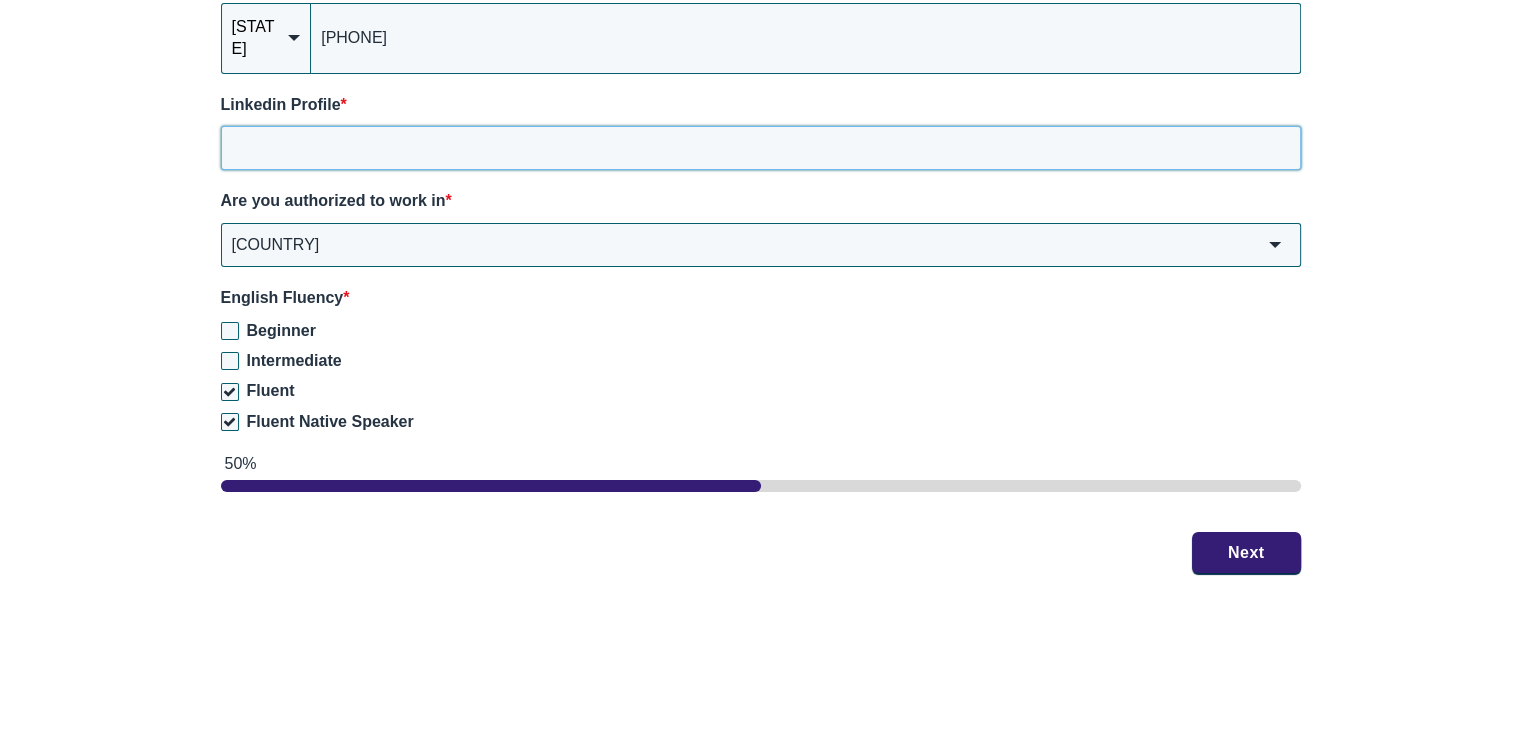 click on "Linkedin Profile *" at bounding box center (761, 148) 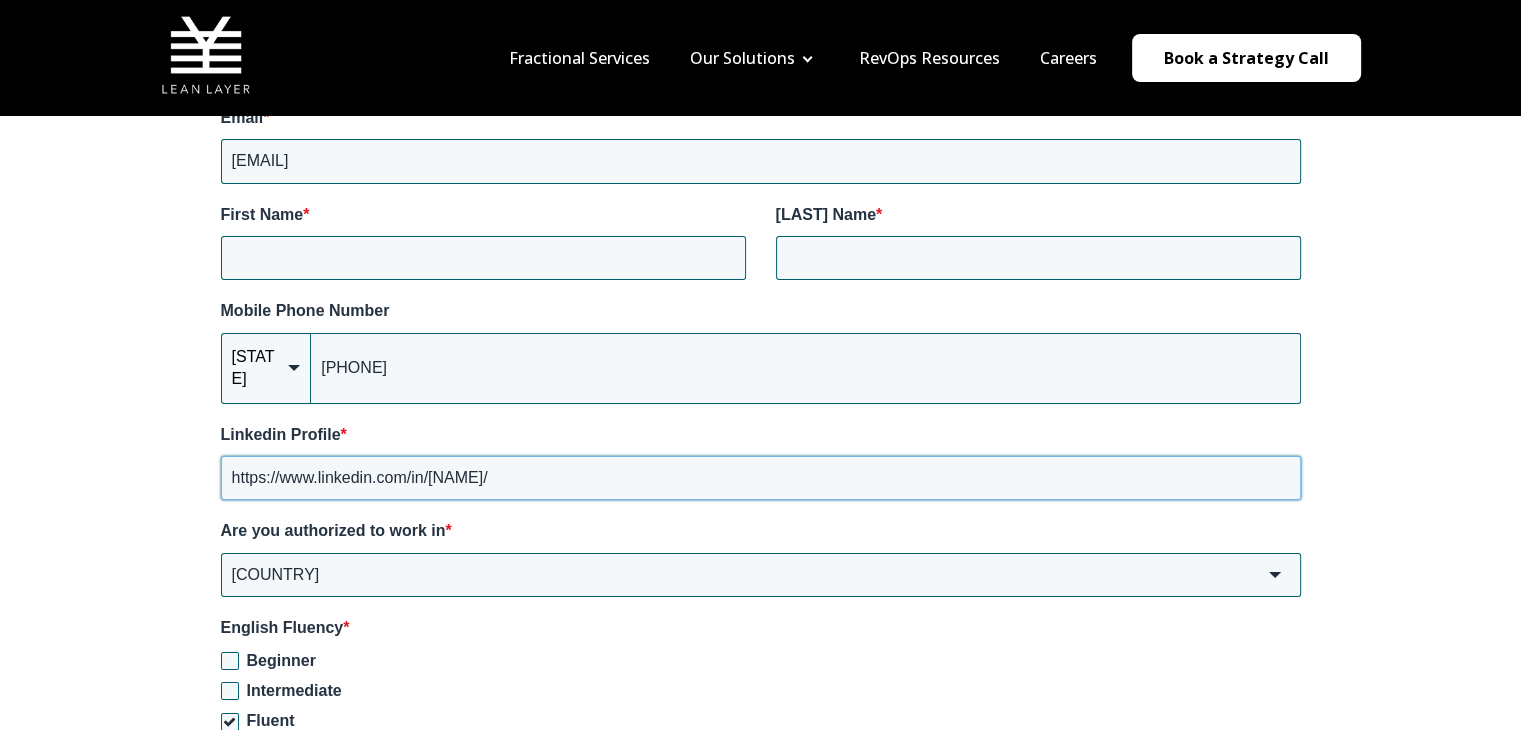 scroll, scrollTop: 2812, scrollLeft: 0, axis: vertical 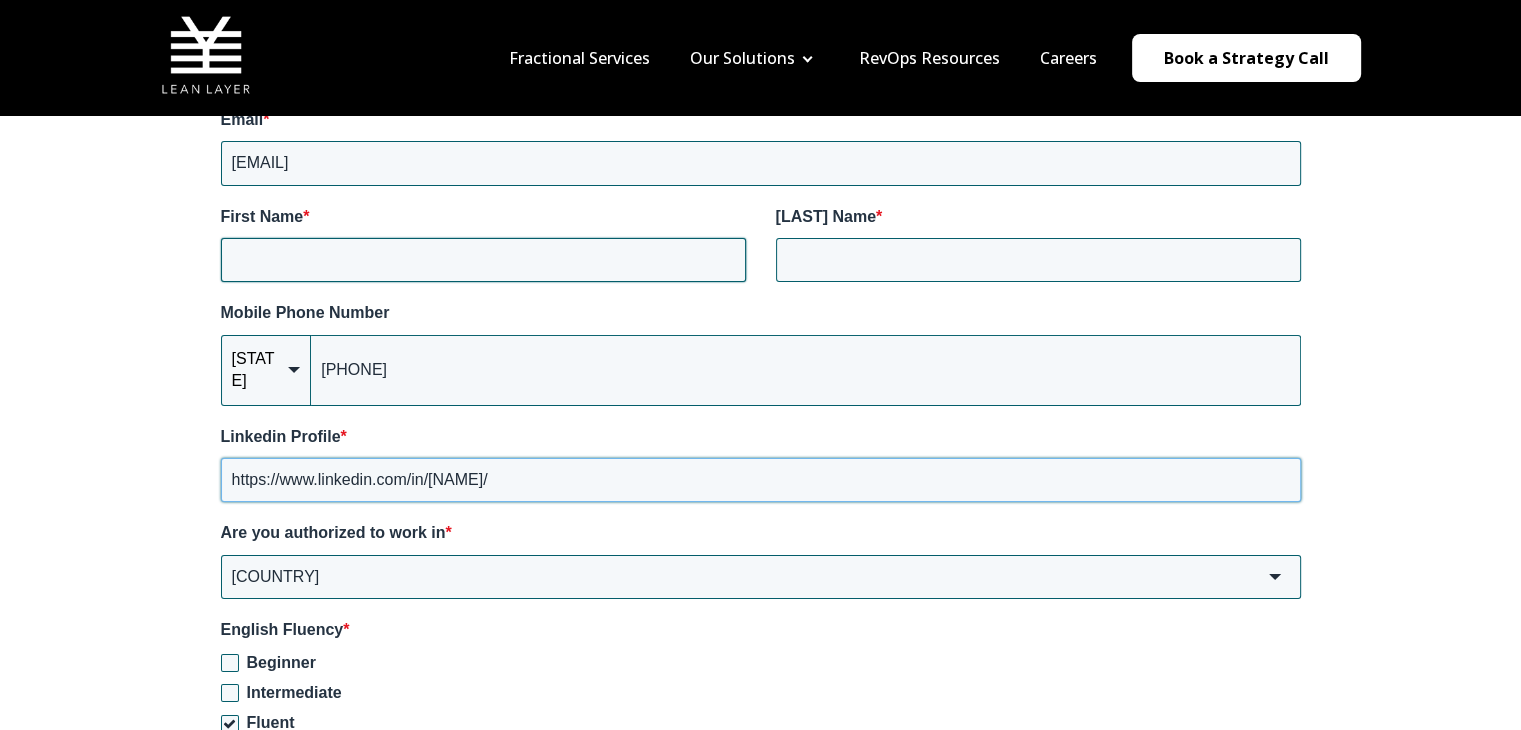 type on "https://www.linkedin.com/in/[NAME]/" 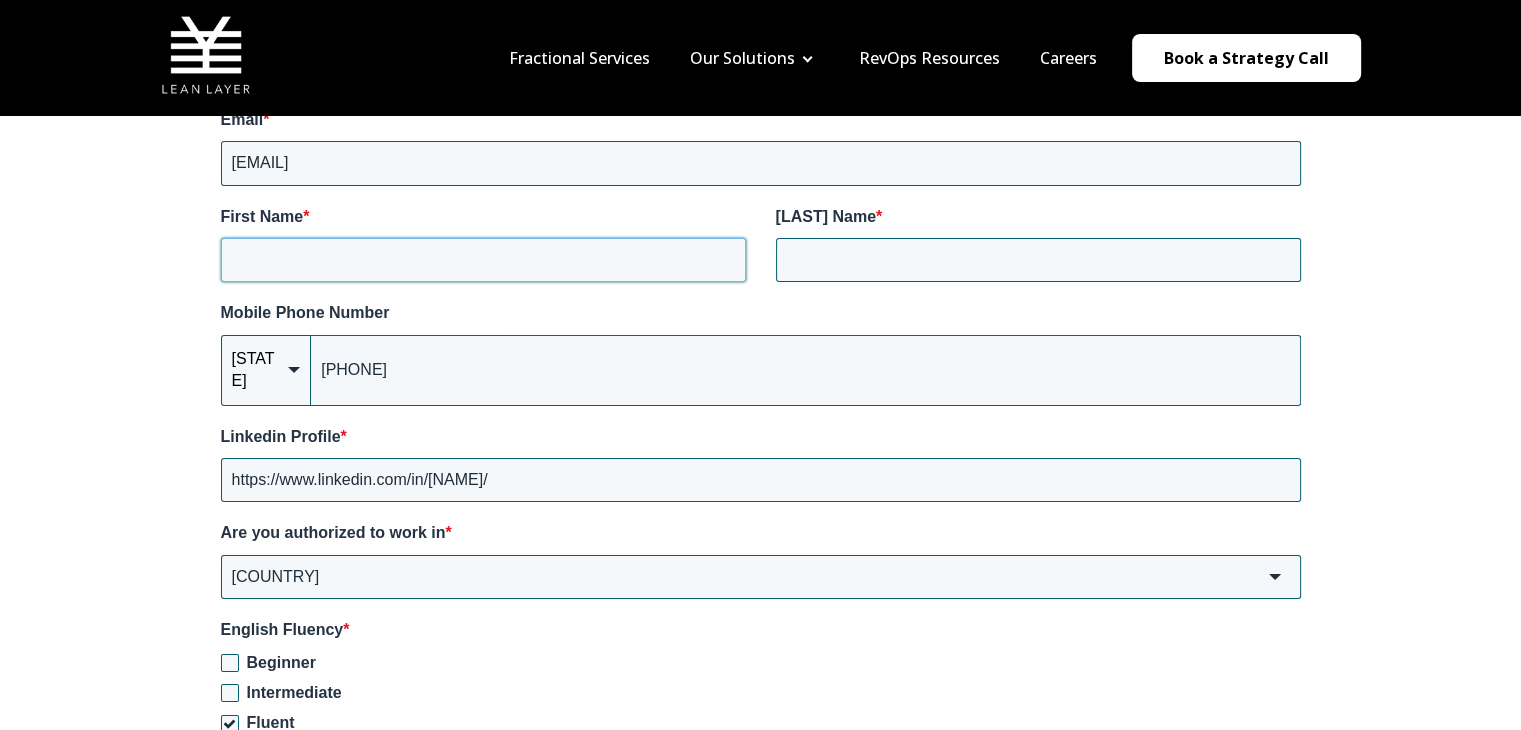click on "First Name *" at bounding box center (483, 260) 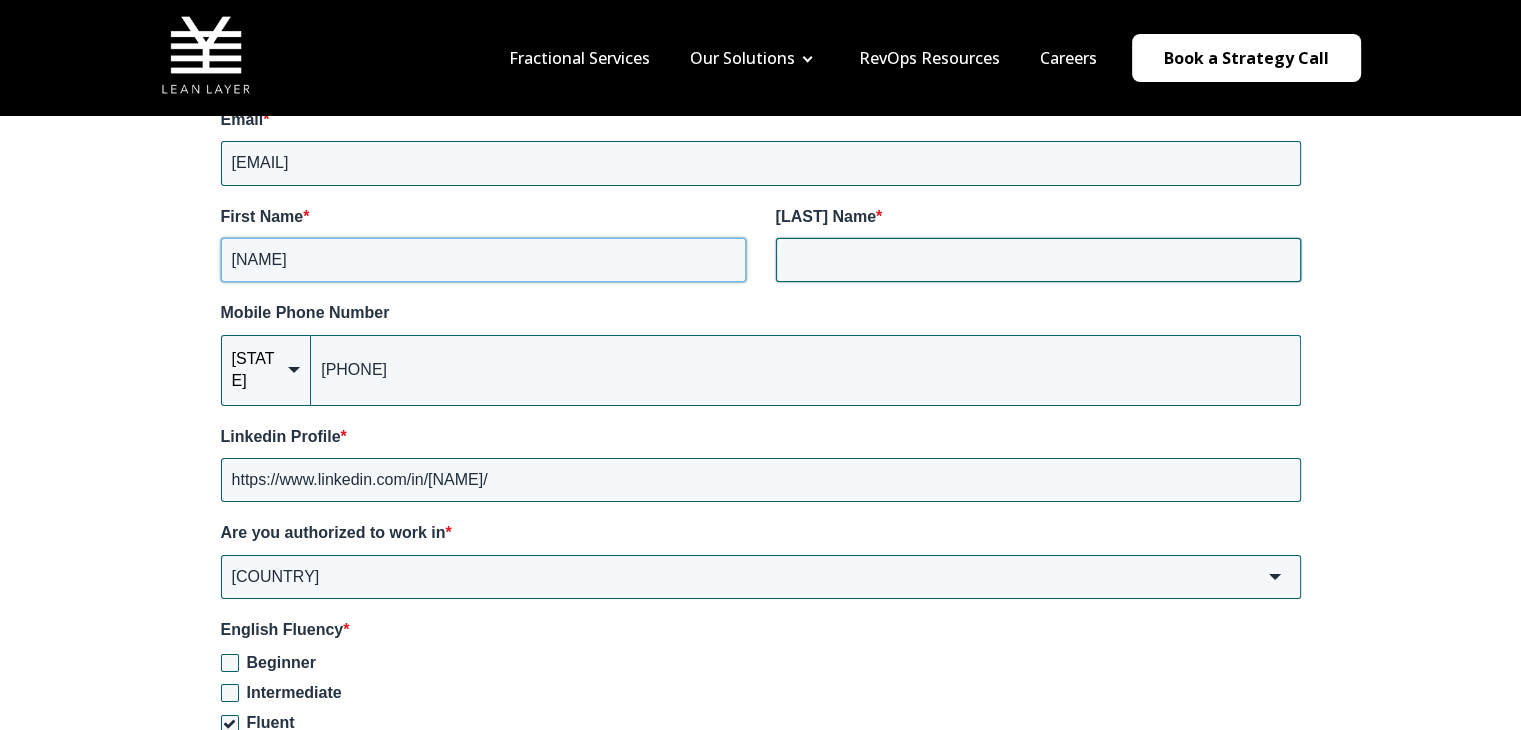 type on "[NAME]" 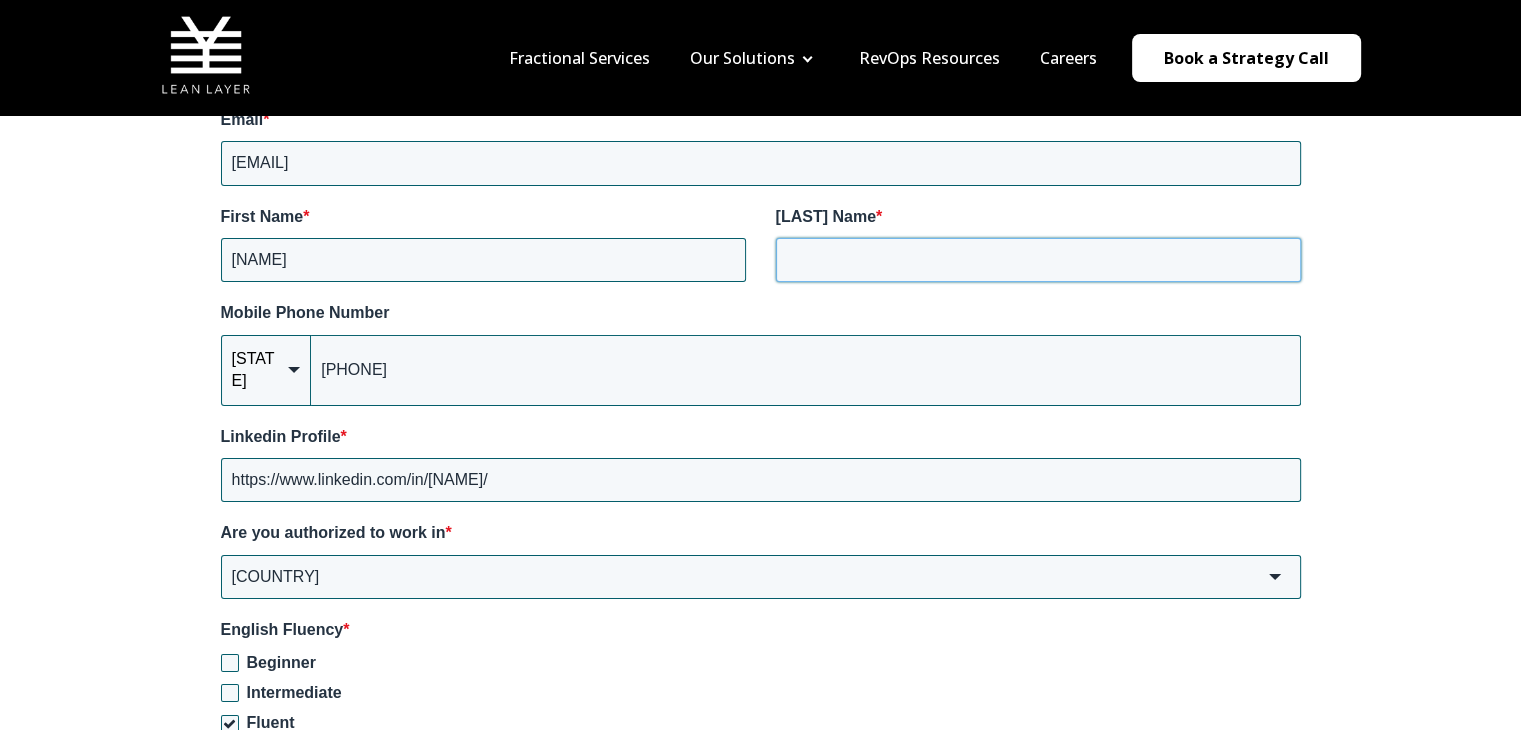 click on "[LAST] Name *" at bounding box center (1038, 260) 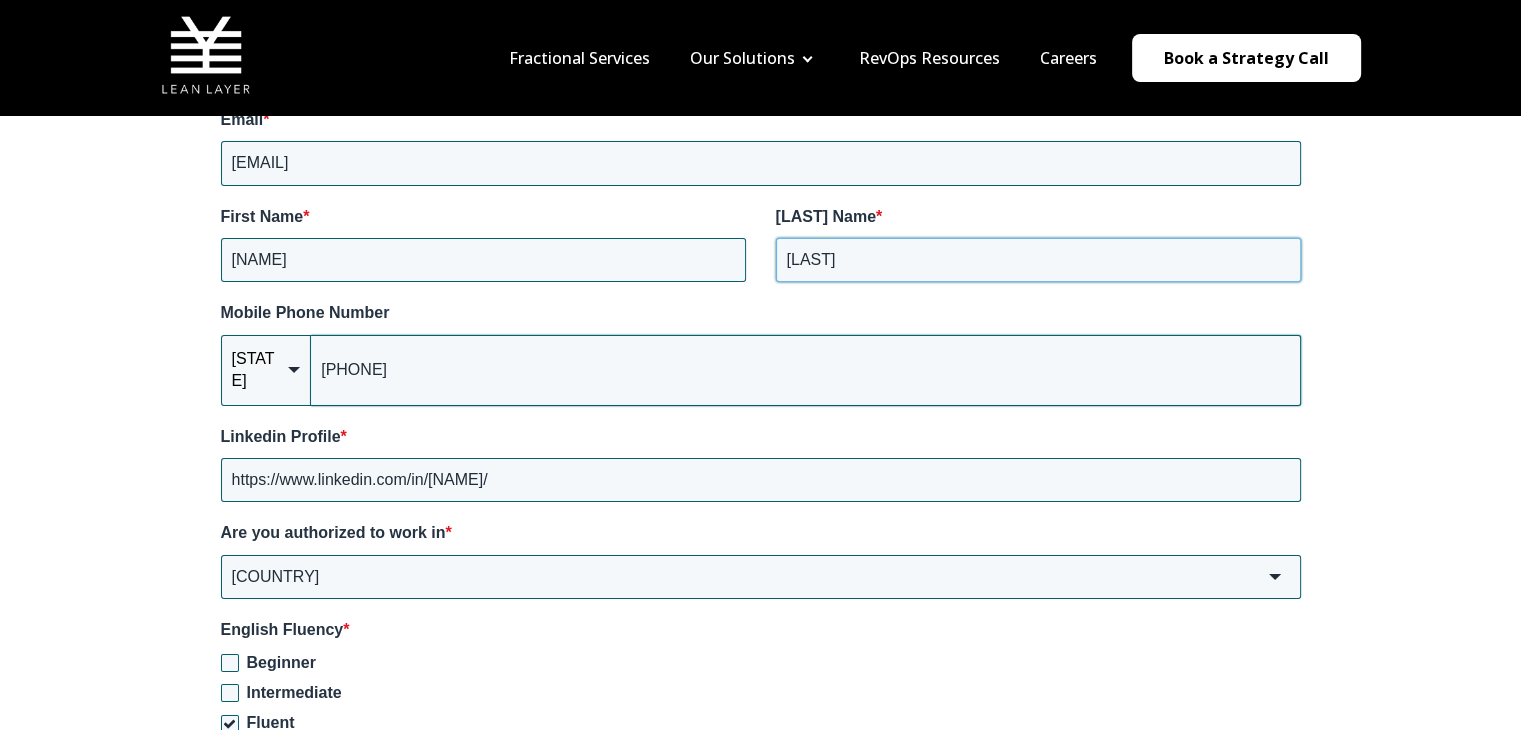 type on "[LAST]" 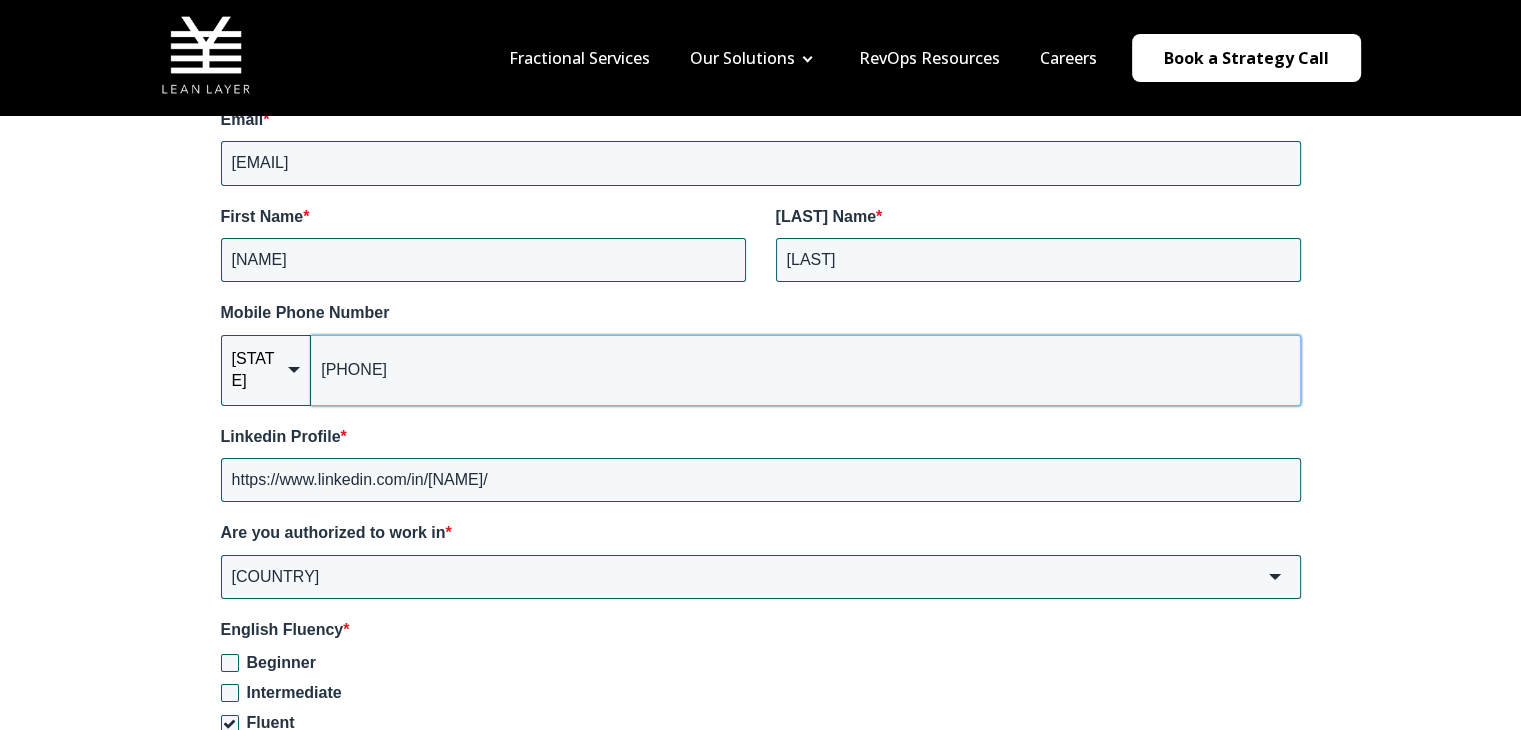 click on "[PHONE]" at bounding box center (805, 370) 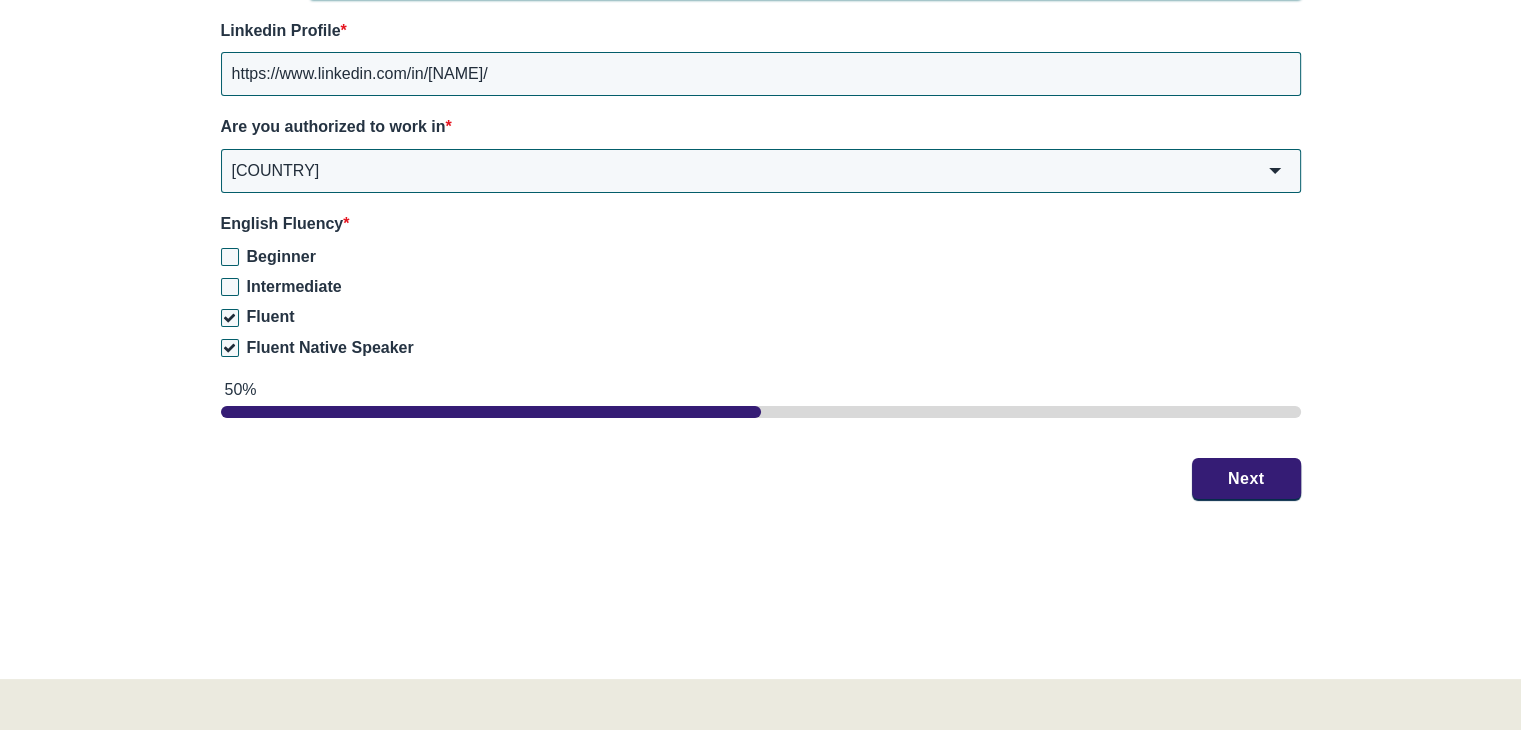 scroll, scrollTop: 3219, scrollLeft: 0, axis: vertical 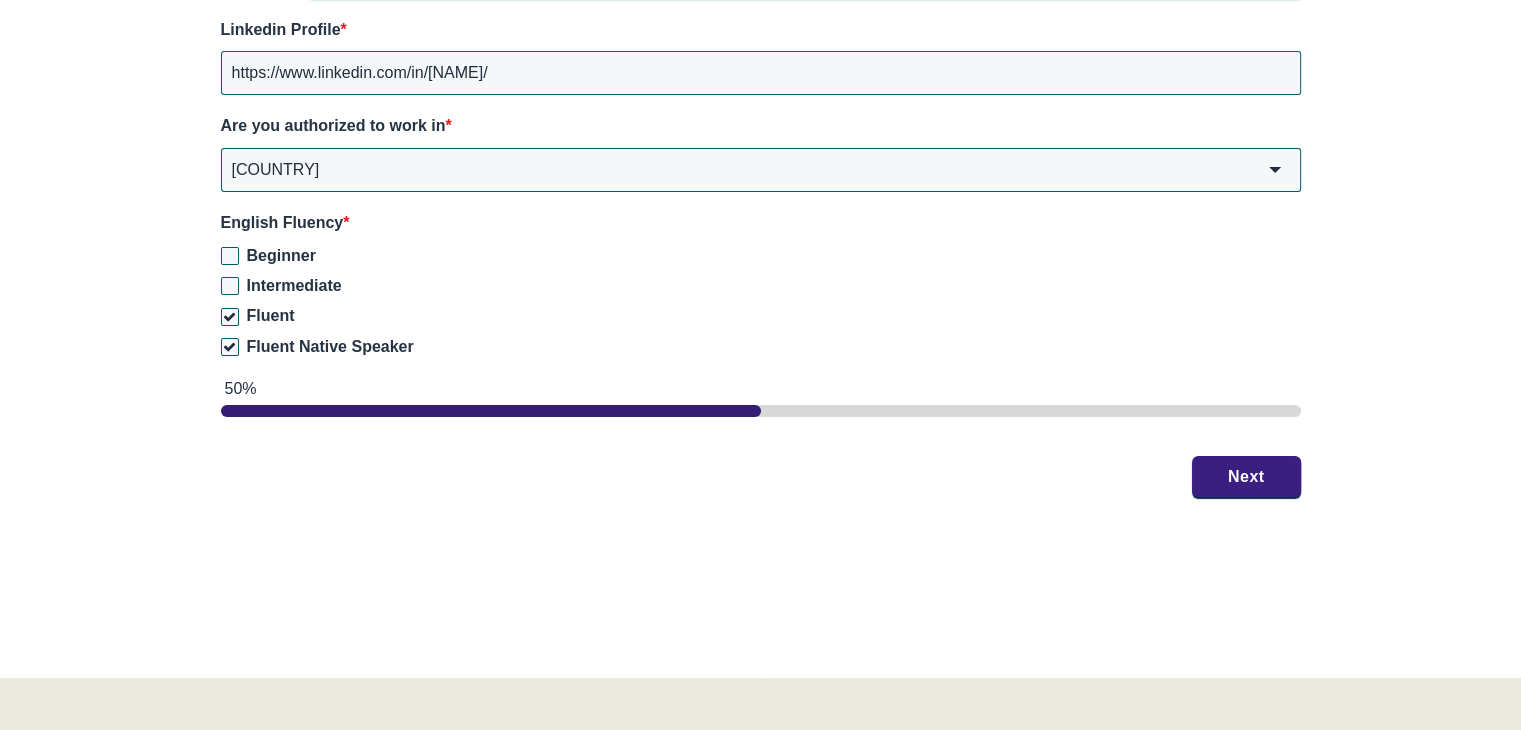 type on "[PHONE]" 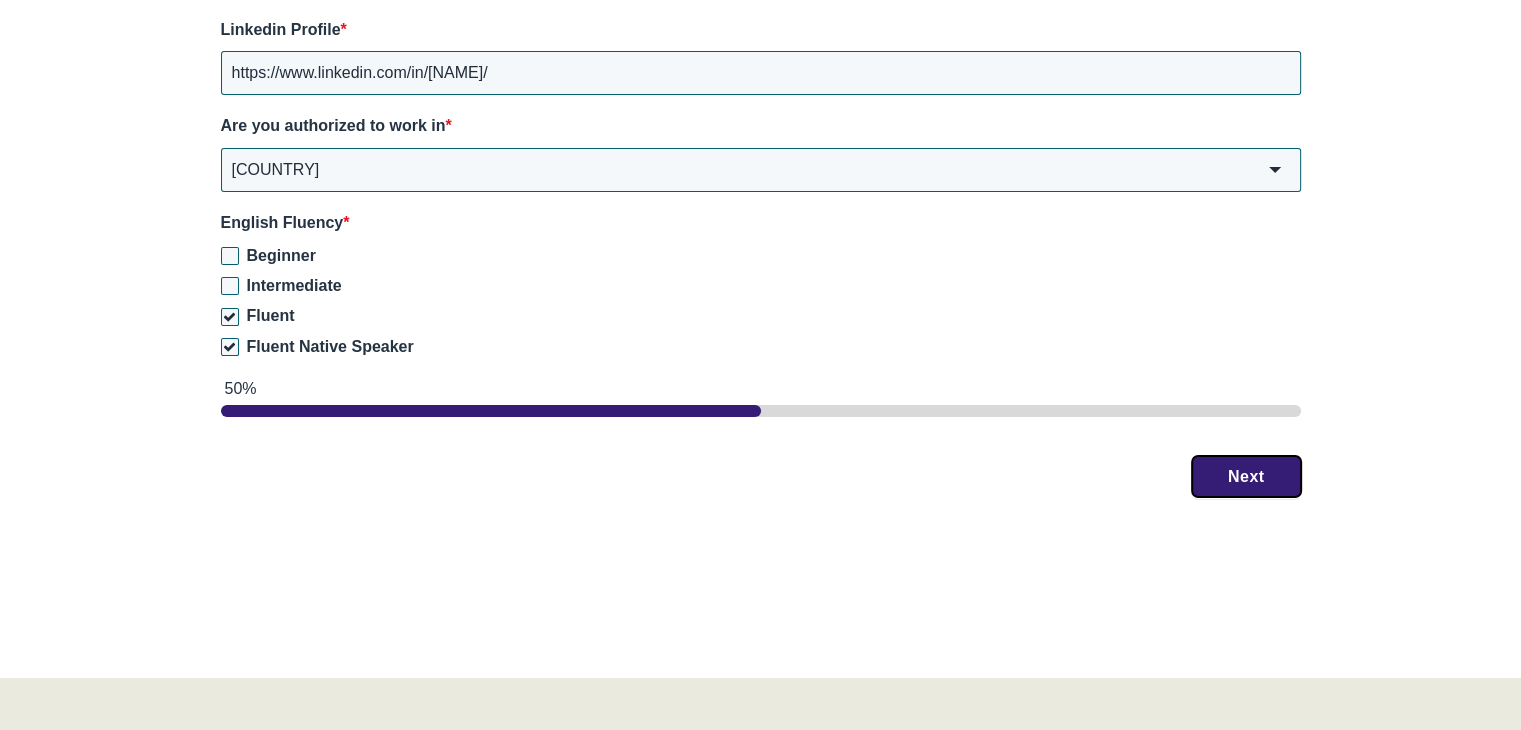 click on "Next" at bounding box center [1246, 477] 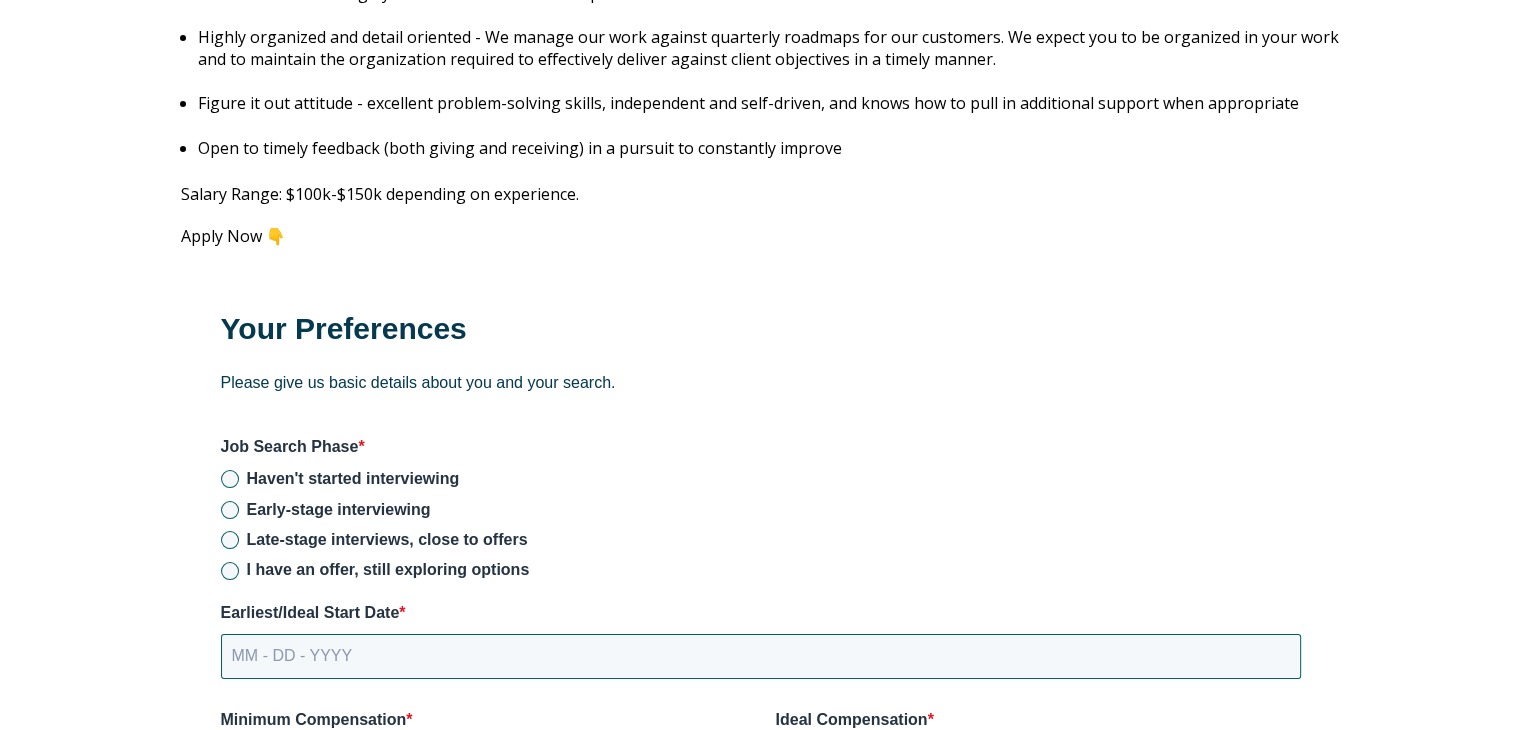 scroll, scrollTop: 2562, scrollLeft: 0, axis: vertical 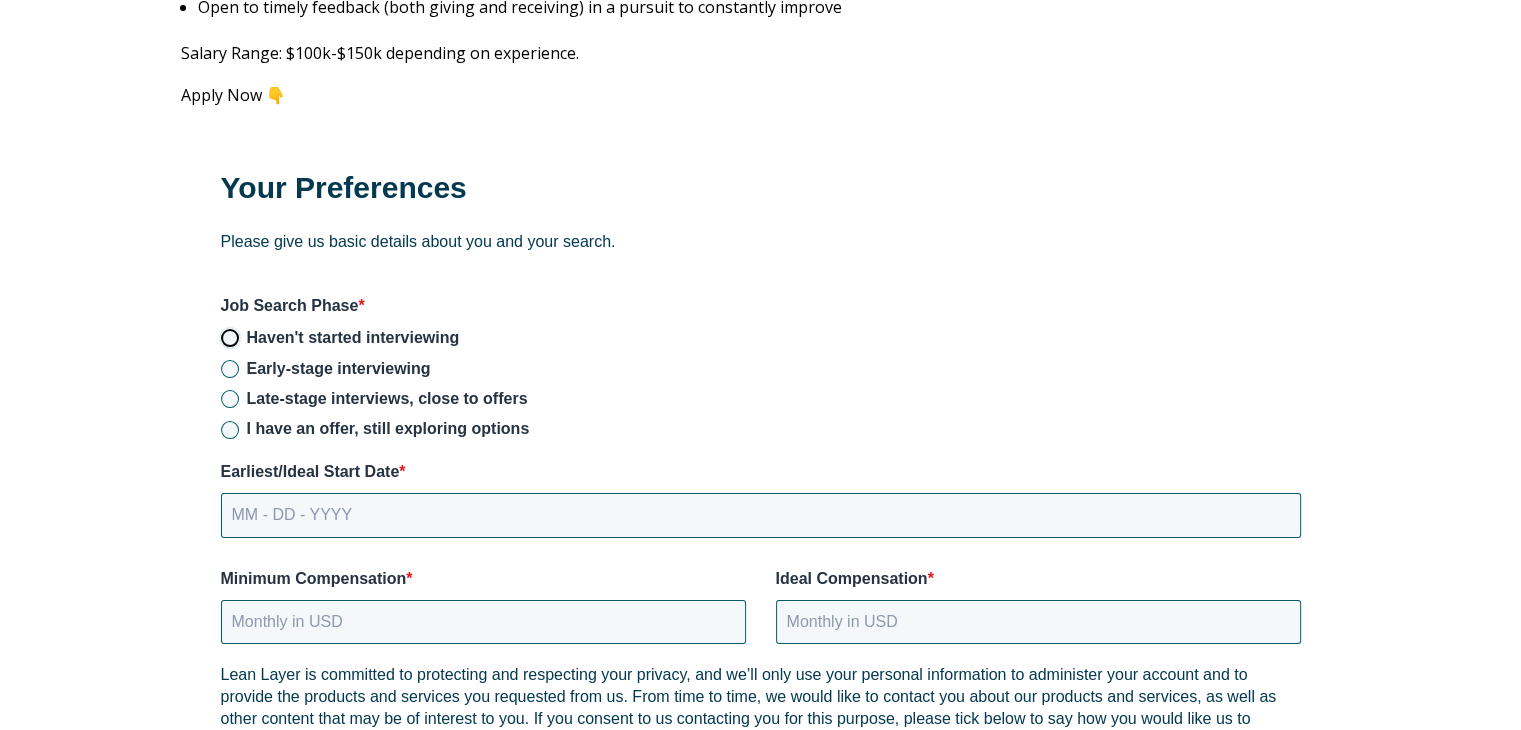 click on "Haven't started interviewing" at bounding box center [230, 338] 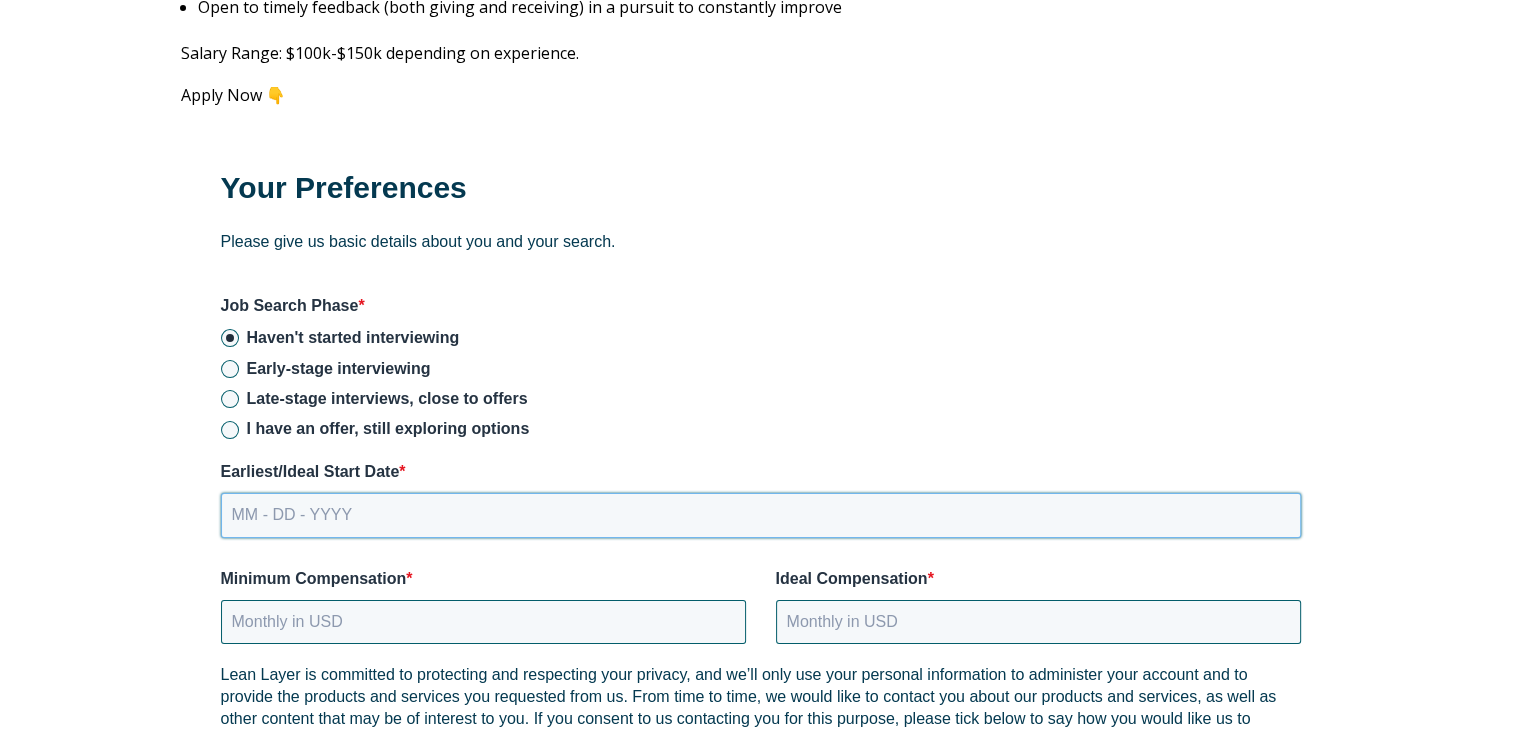 click on "MM - DD - YYYY" at bounding box center (761, 515) 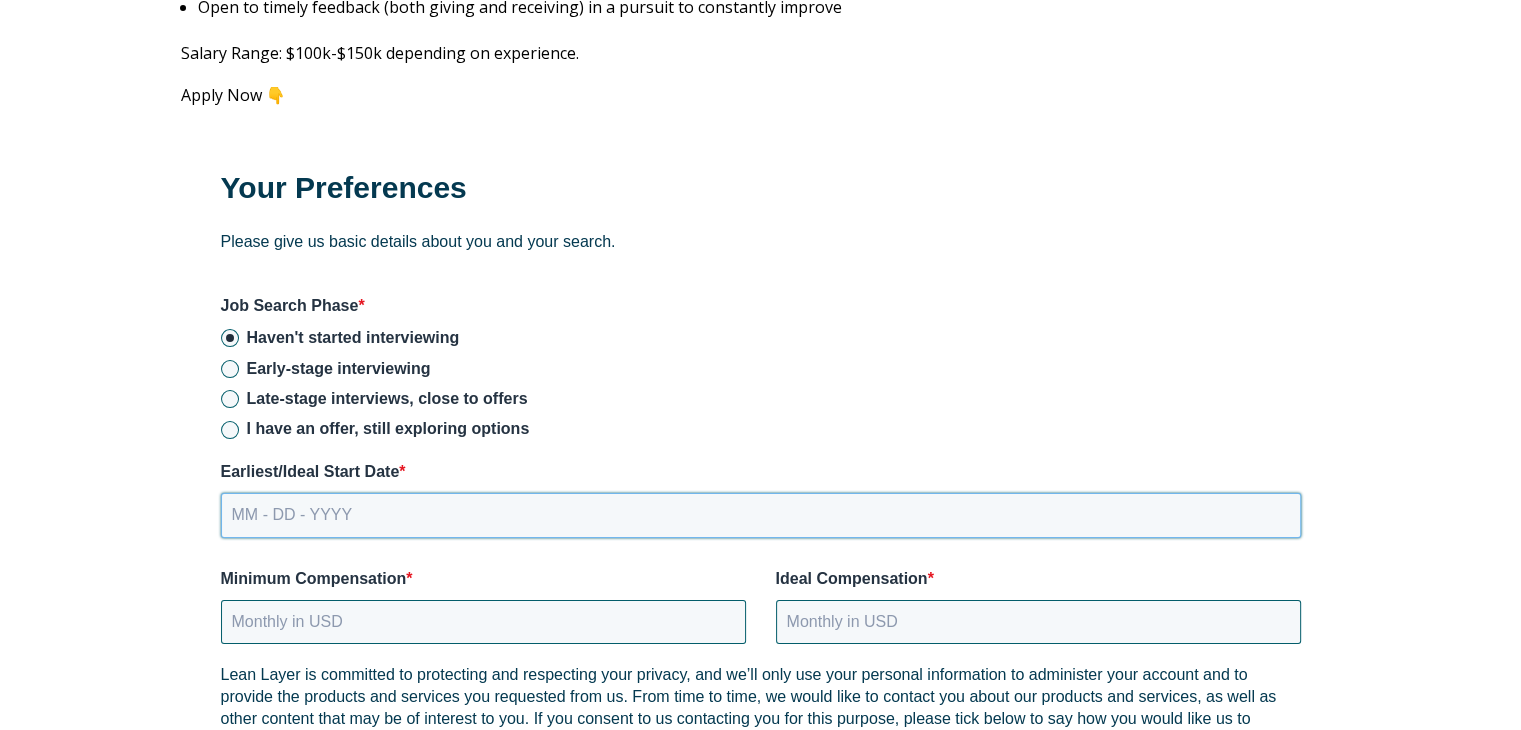 click on "MM - DD - YYYY" at bounding box center (761, 515) 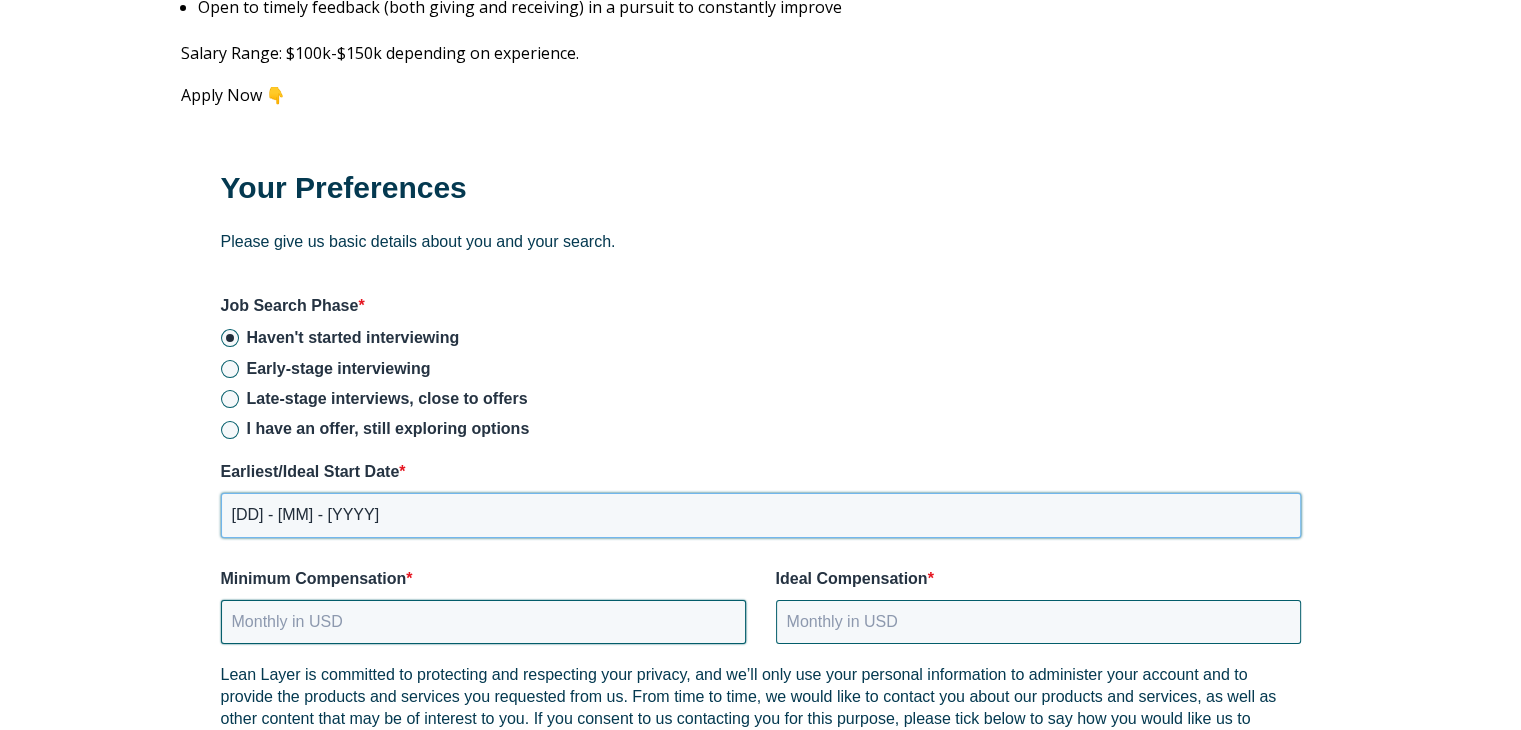 type on "[DD] - [MM] - [YYYY]" 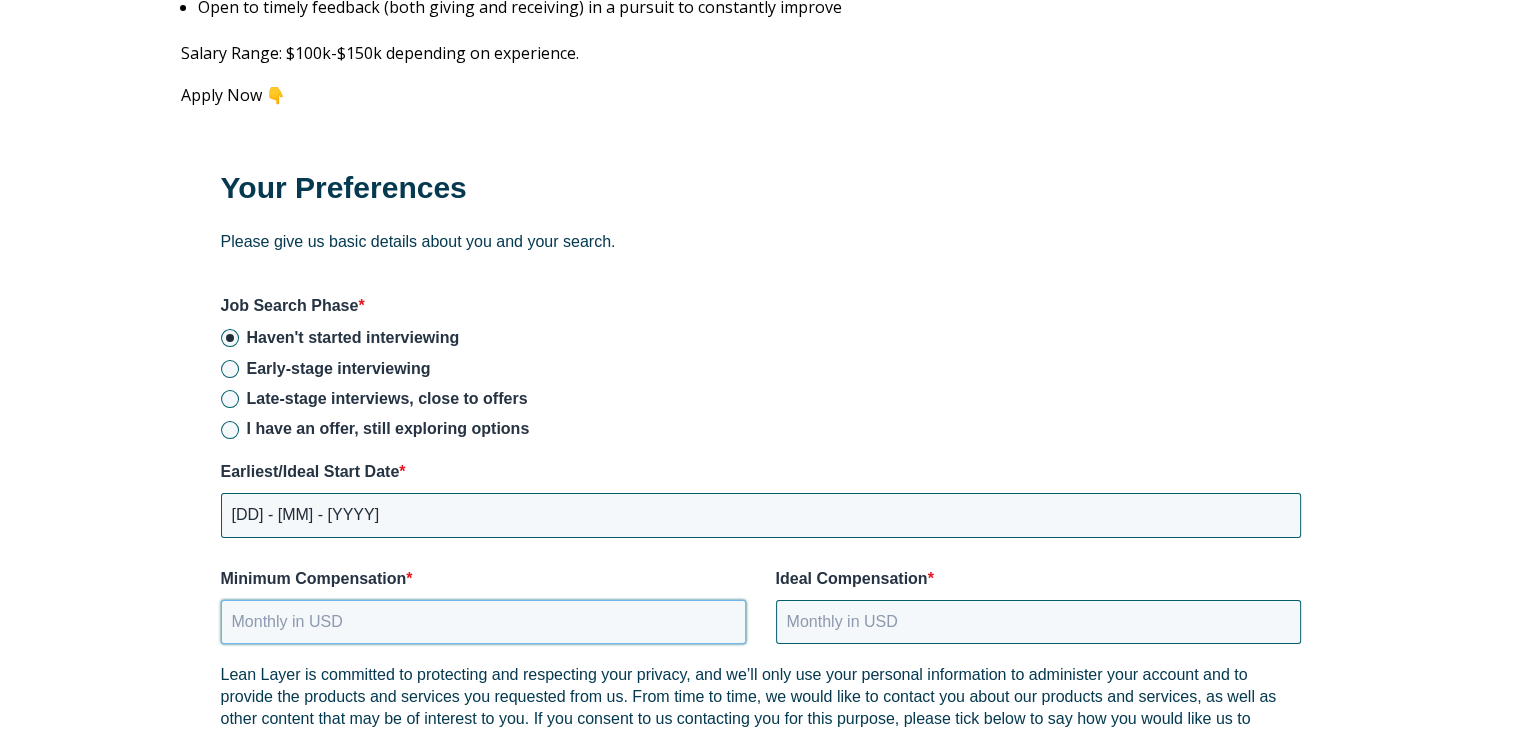 click on "Minimum Compensation *" at bounding box center (483, 622) 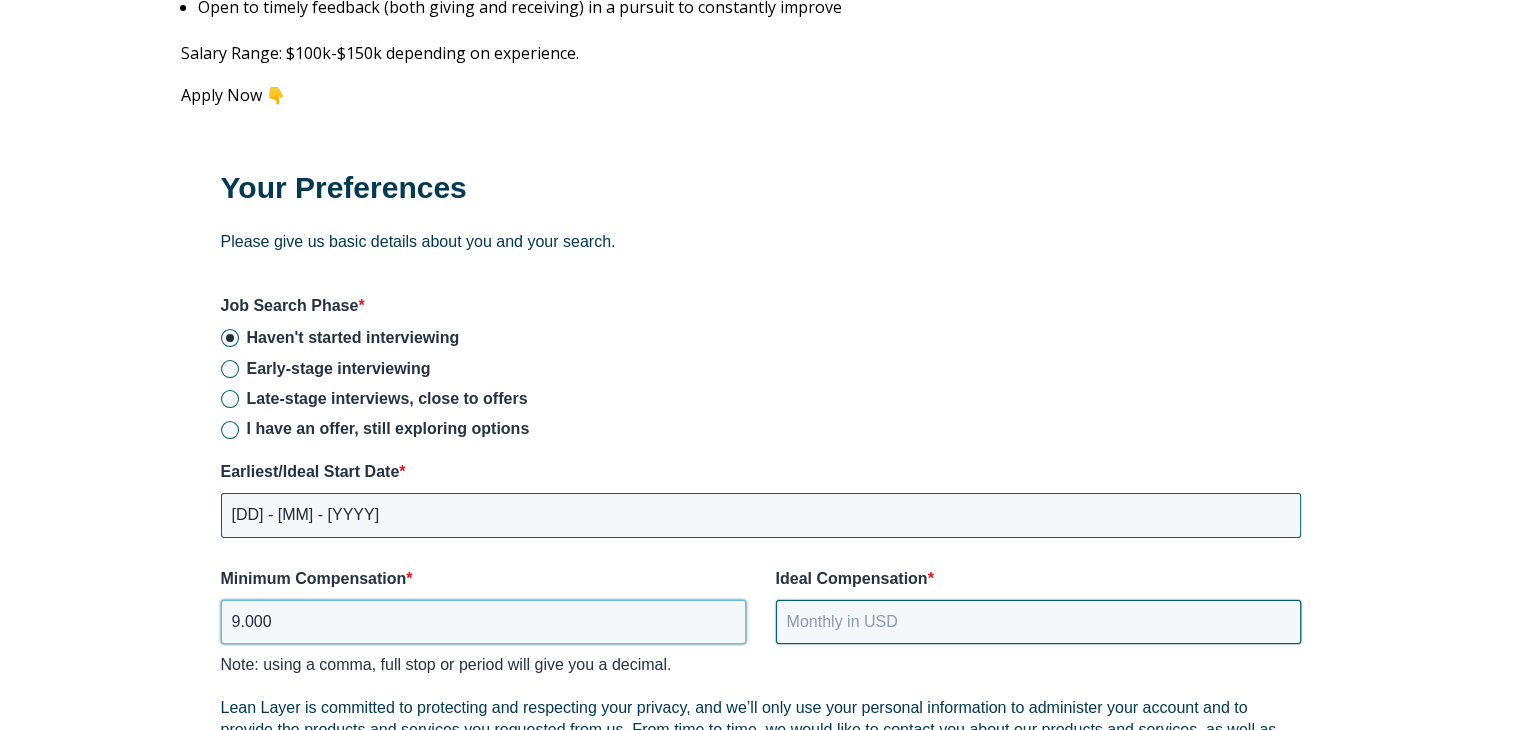 type on "9.000" 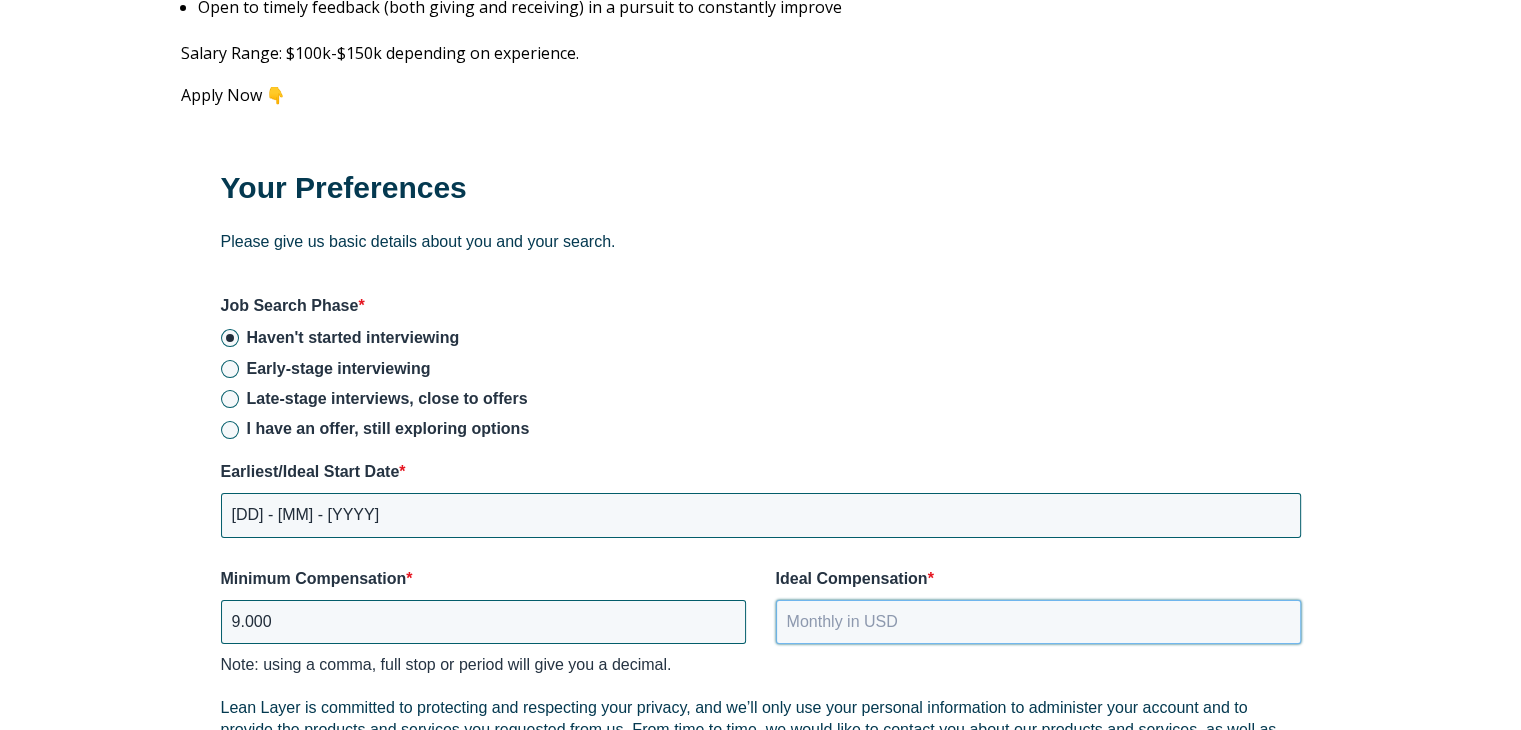 click on "Ideal Compensation *" at bounding box center (1038, 622) 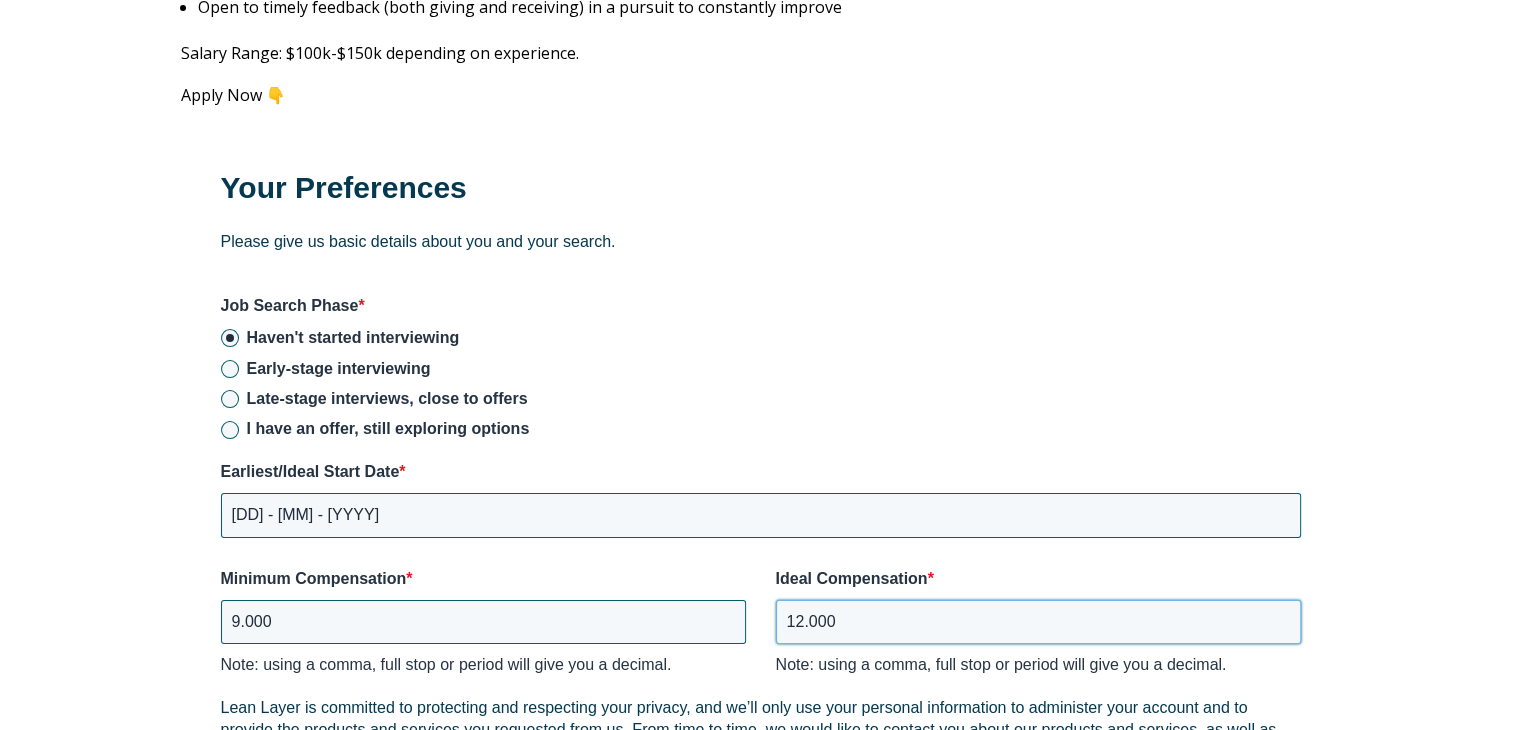 click on "12.000" at bounding box center (1038, 622) 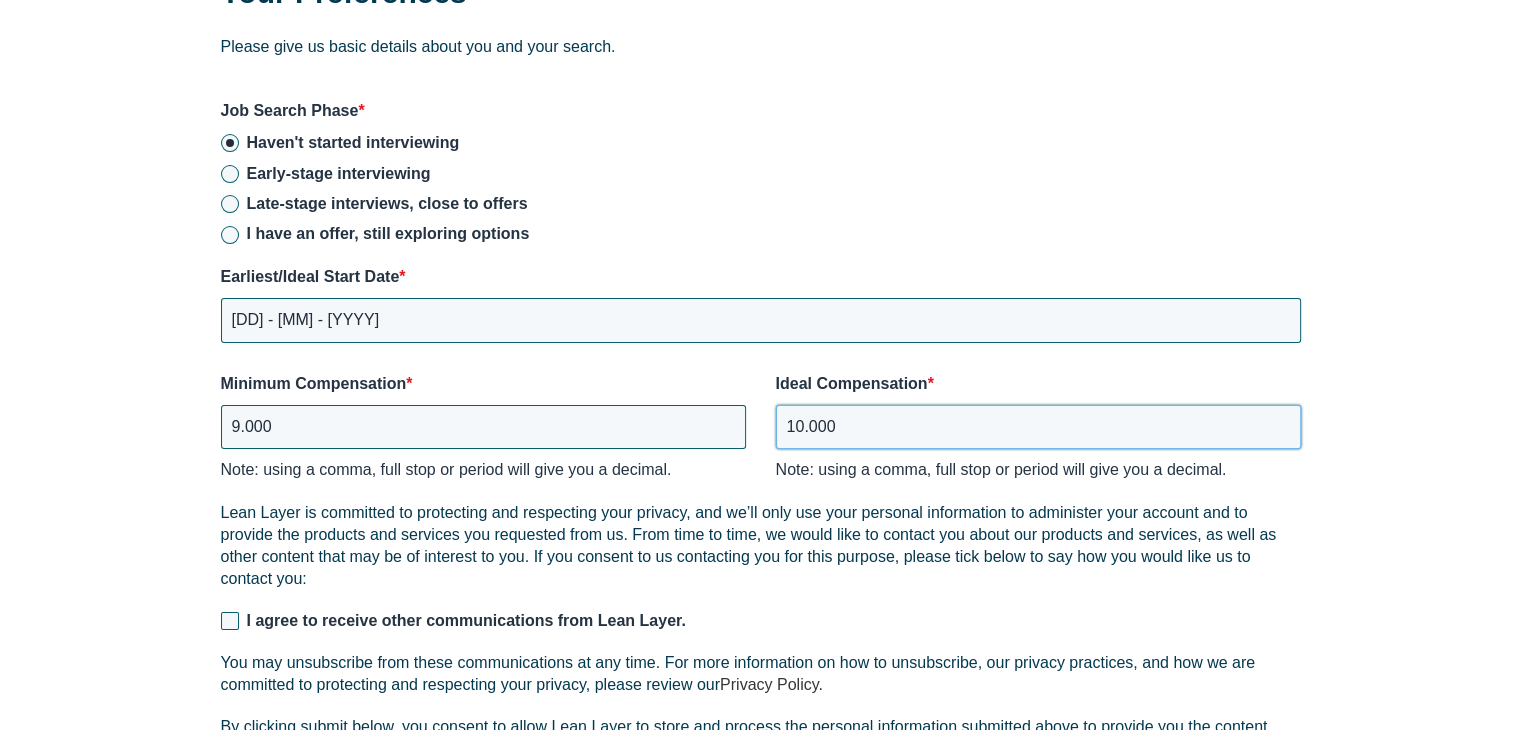 scroll, scrollTop: 2758, scrollLeft: 0, axis: vertical 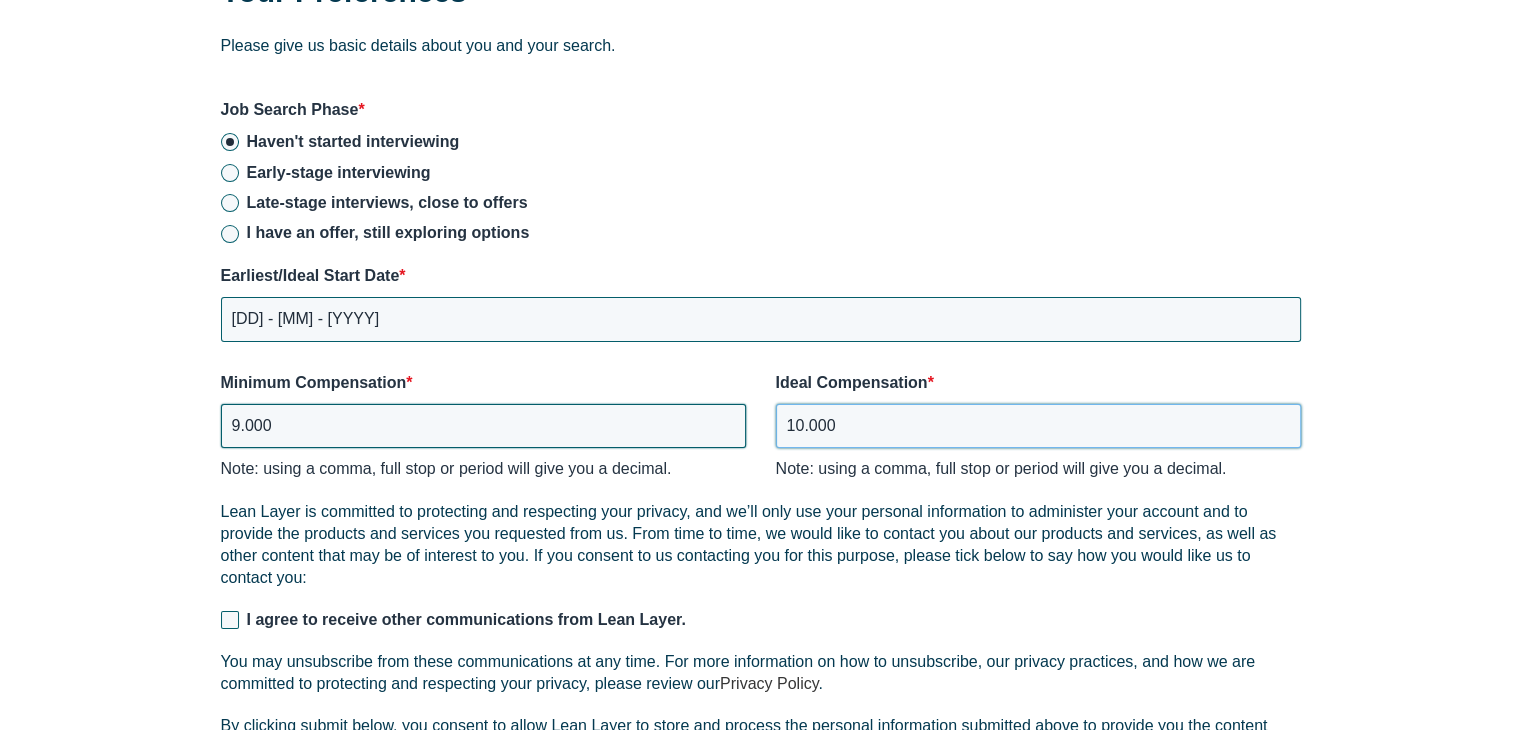 type on "10.000" 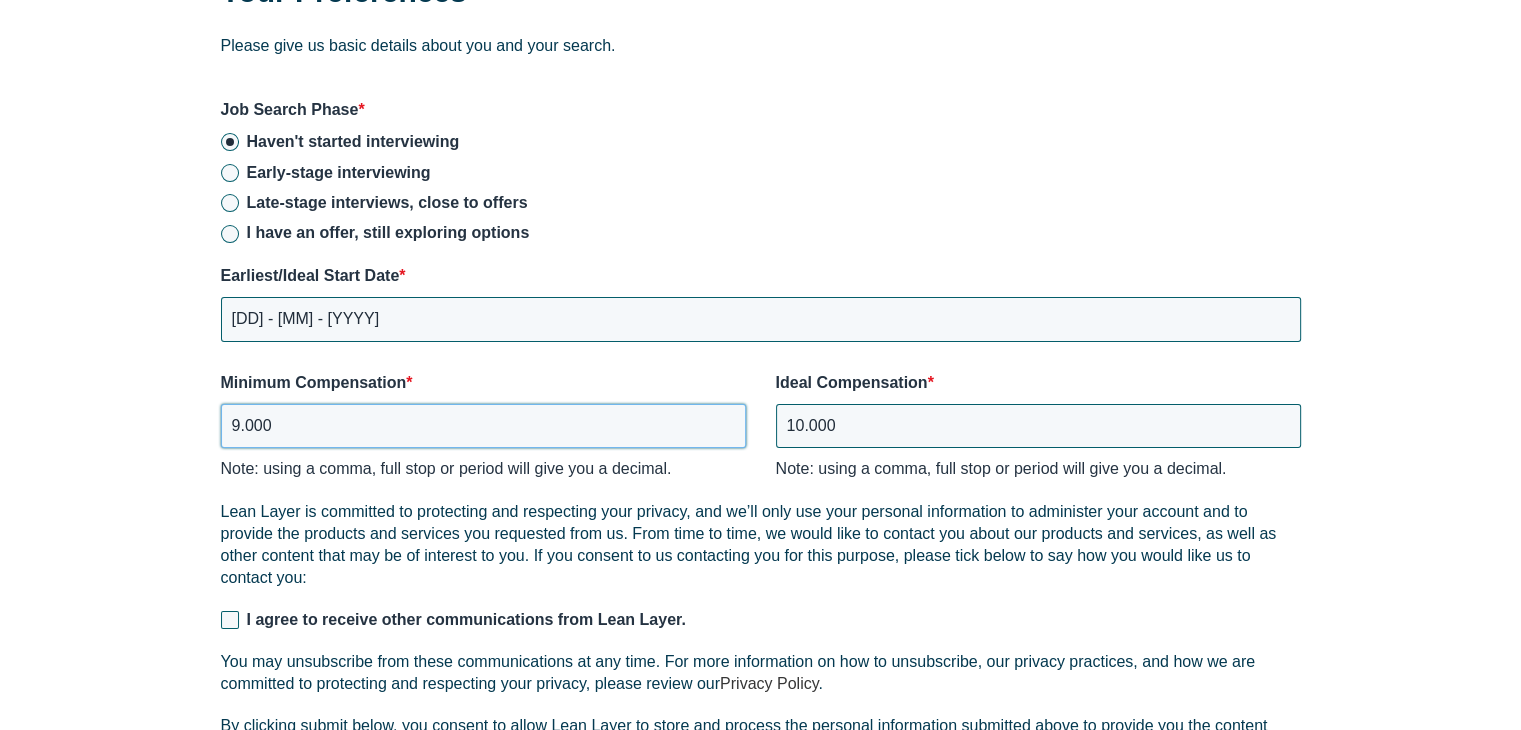 click on "9.000" at bounding box center [483, 426] 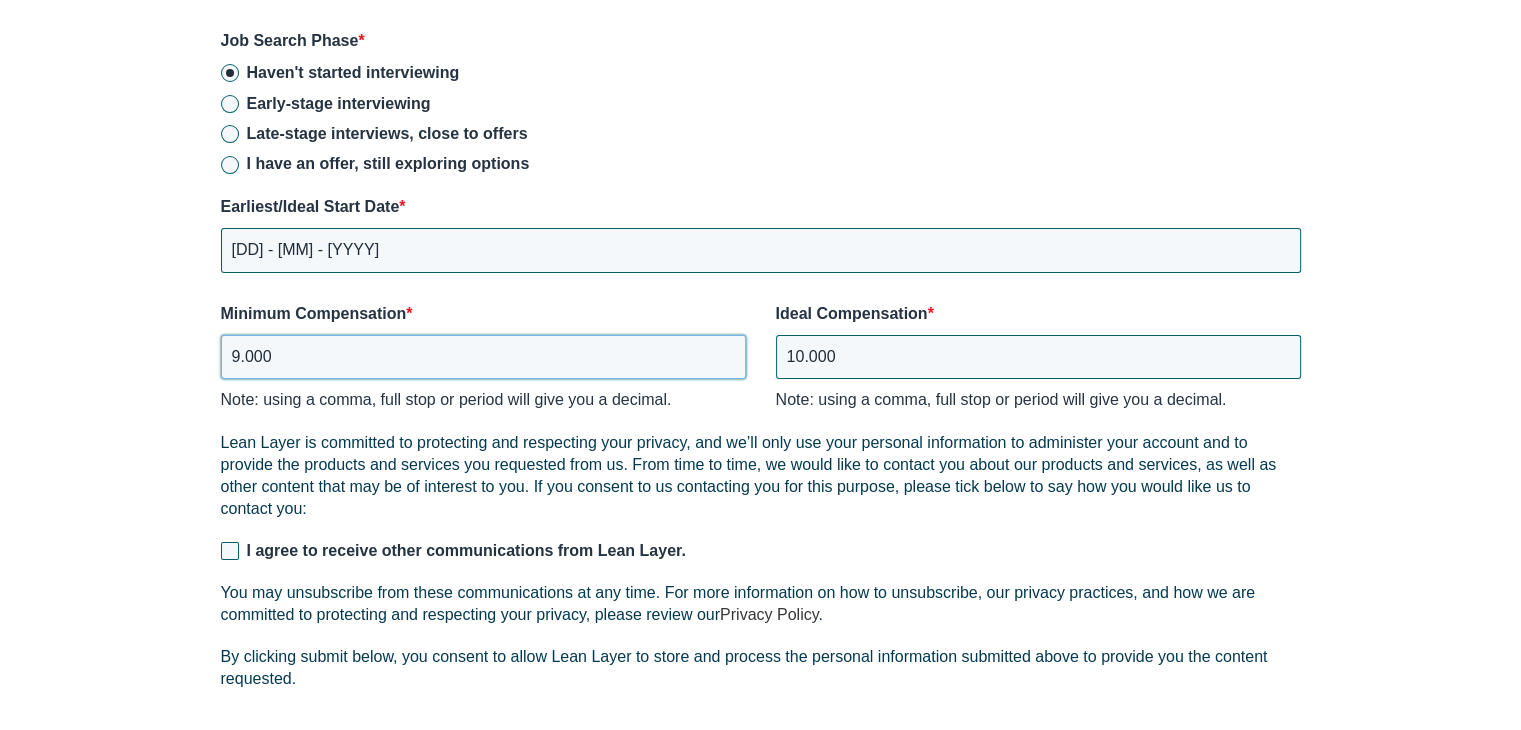 scroll, scrollTop: 2844, scrollLeft: 0, axis: vertical 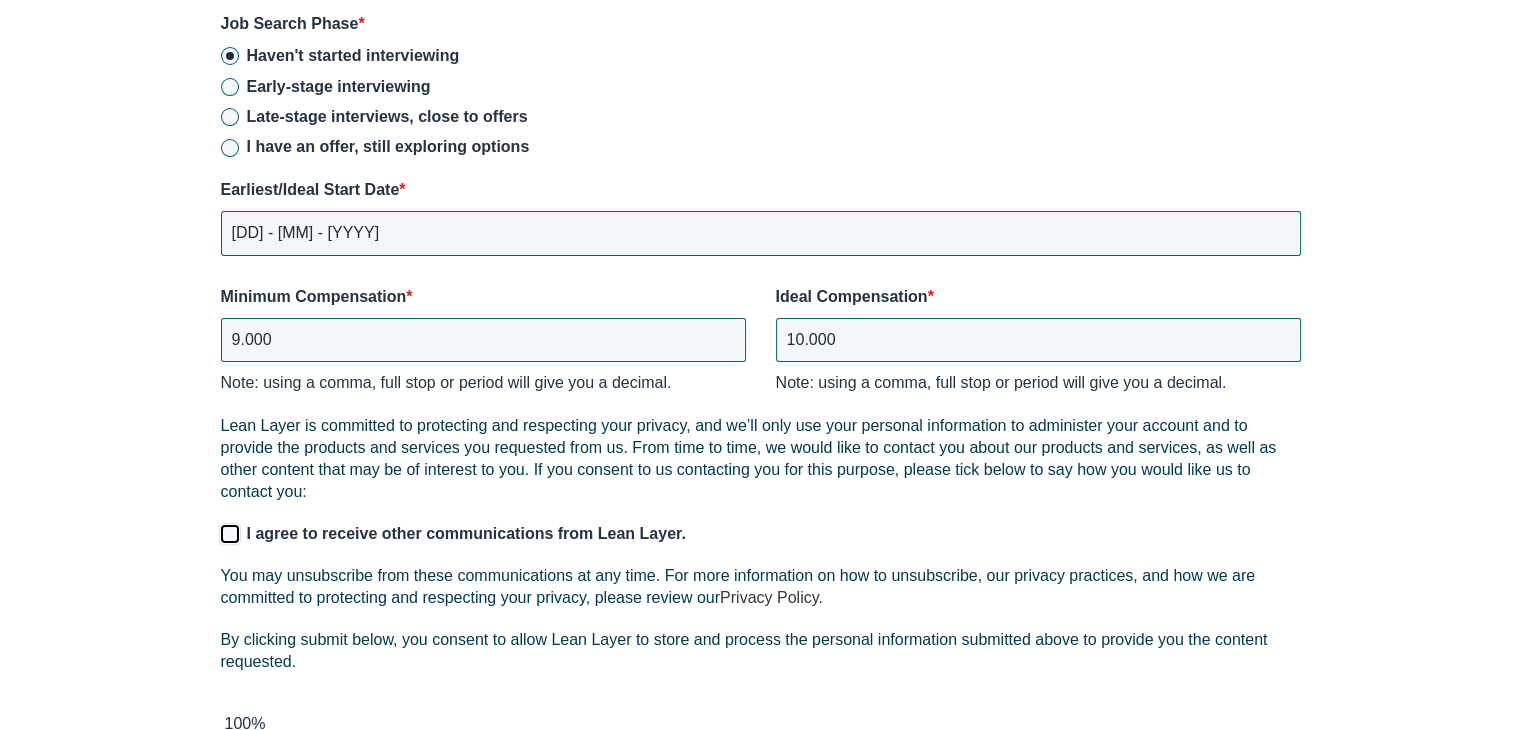 click on "I agree to receive other communications from Lean Layer." at bounding box center (230, 534) 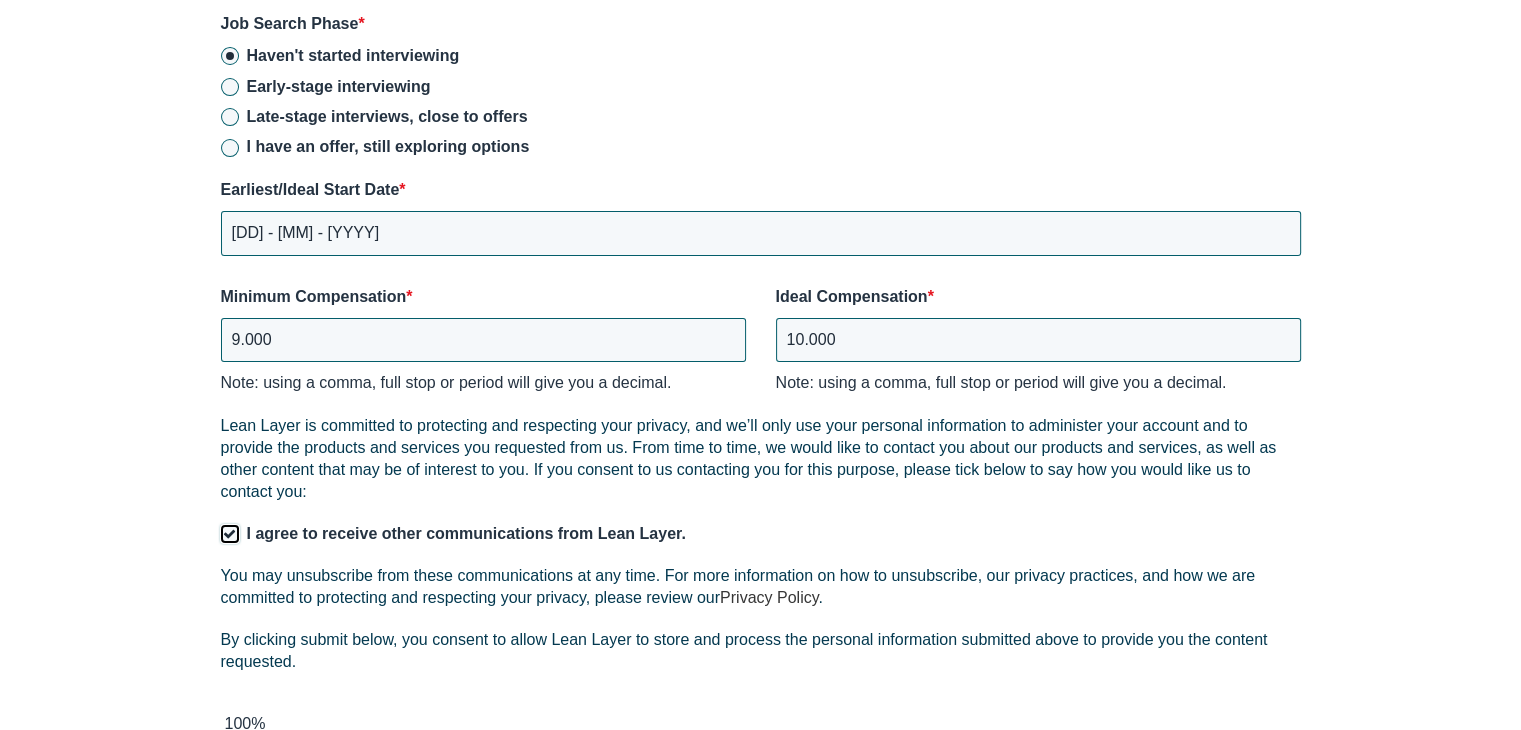 checkbox on "true" 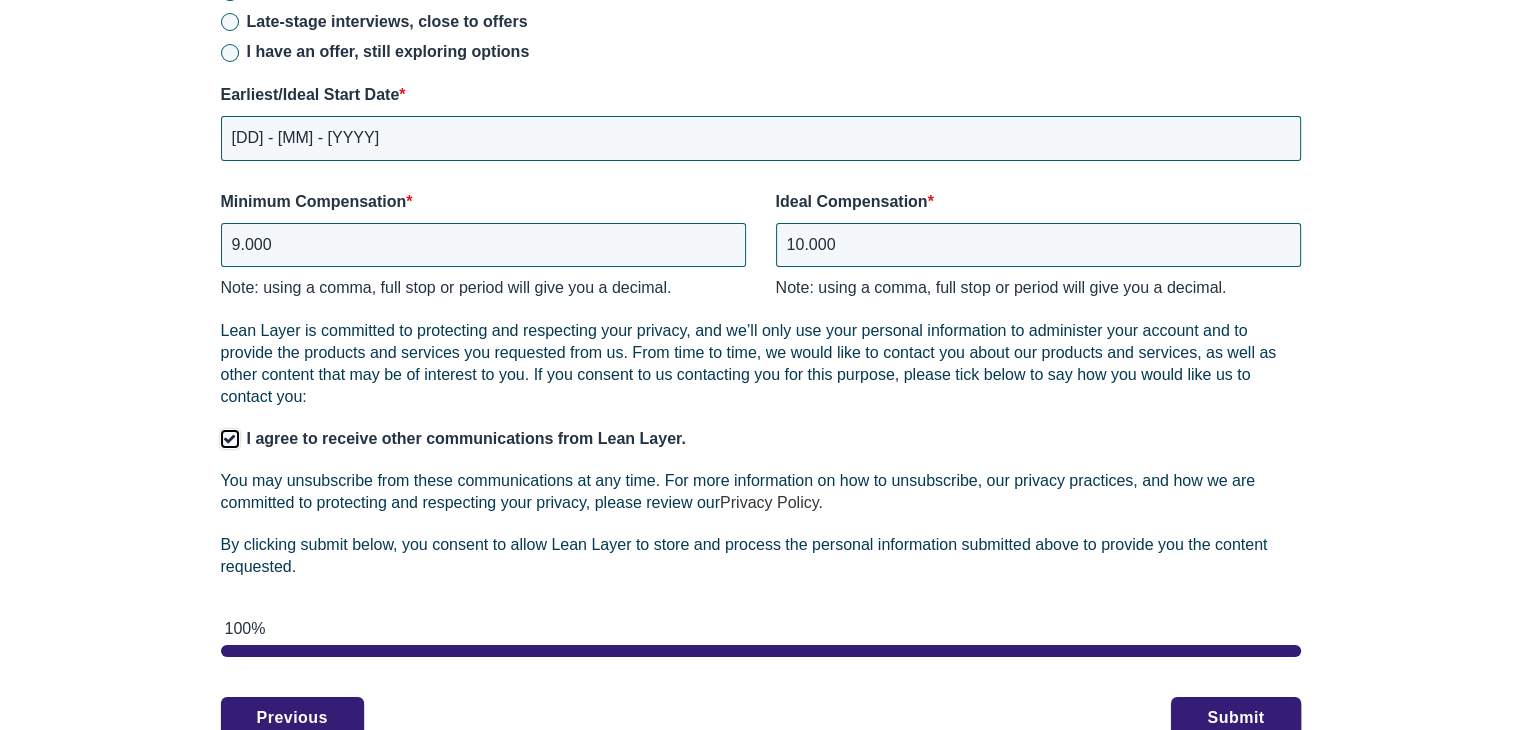 scroll, scrollTop: 2940, scrollLeft: 0, axis: vertical 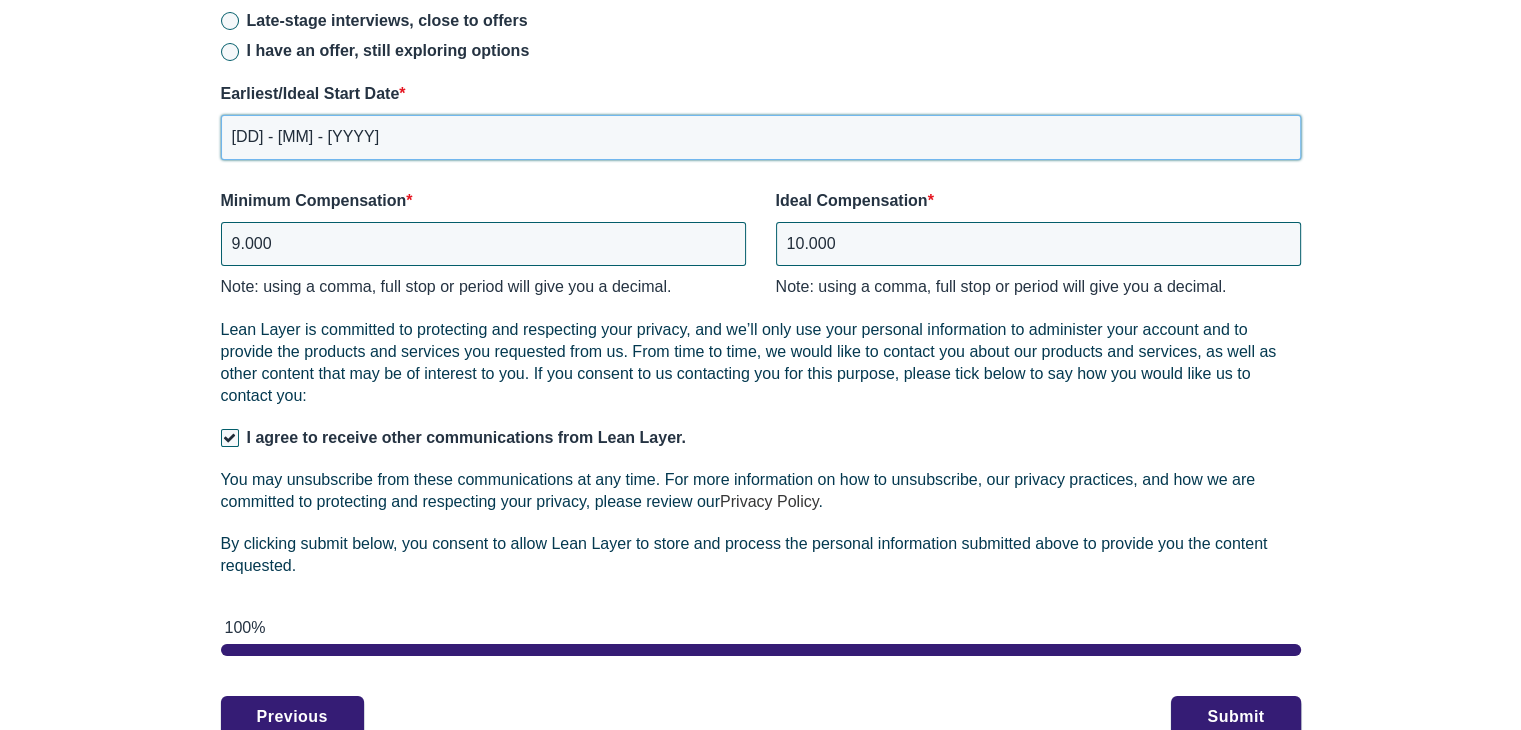 click on "[DD] - [MM] - [YYYY]" at bounding box center [761, 137] 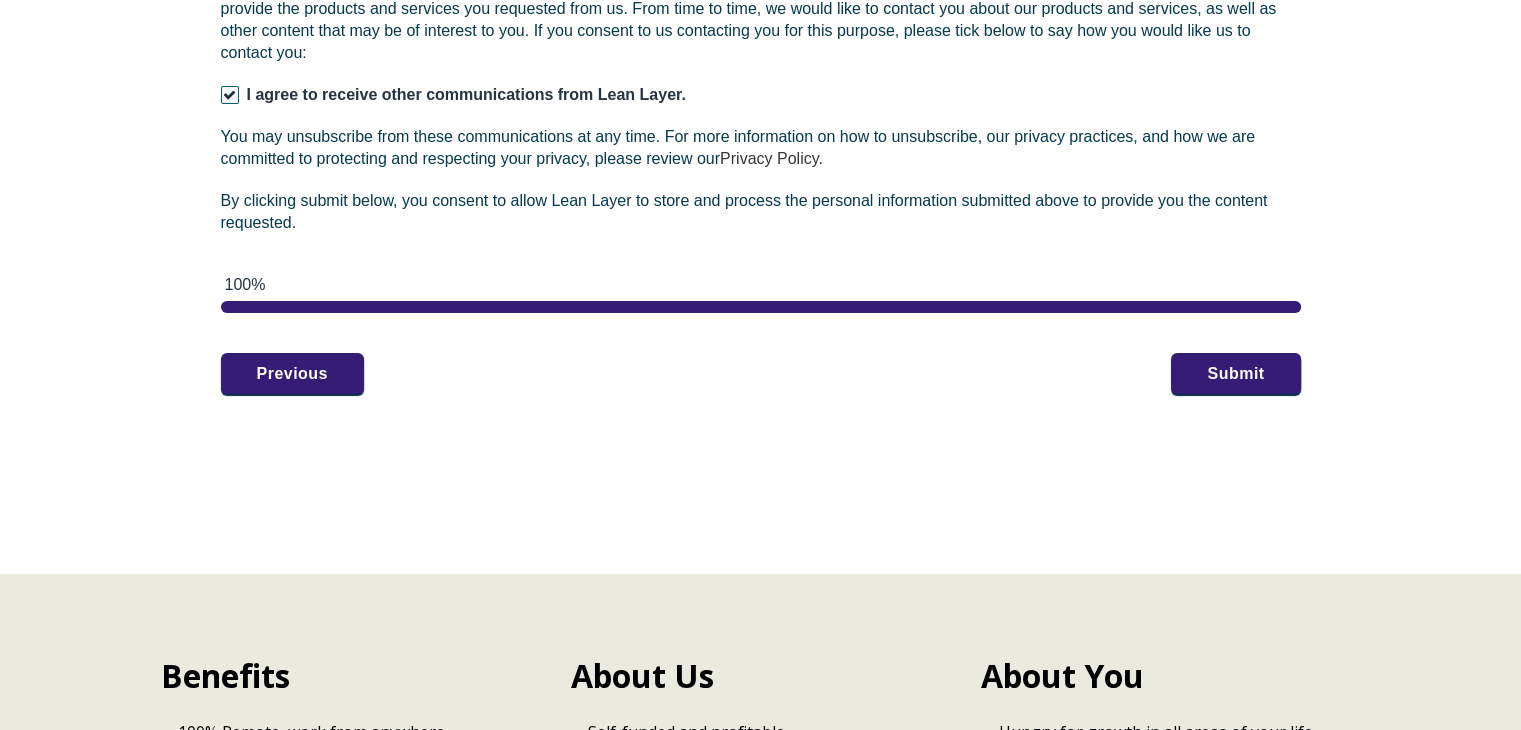 scroll, scrollTop: 3311, scrollLeft: 0, axis: vertical 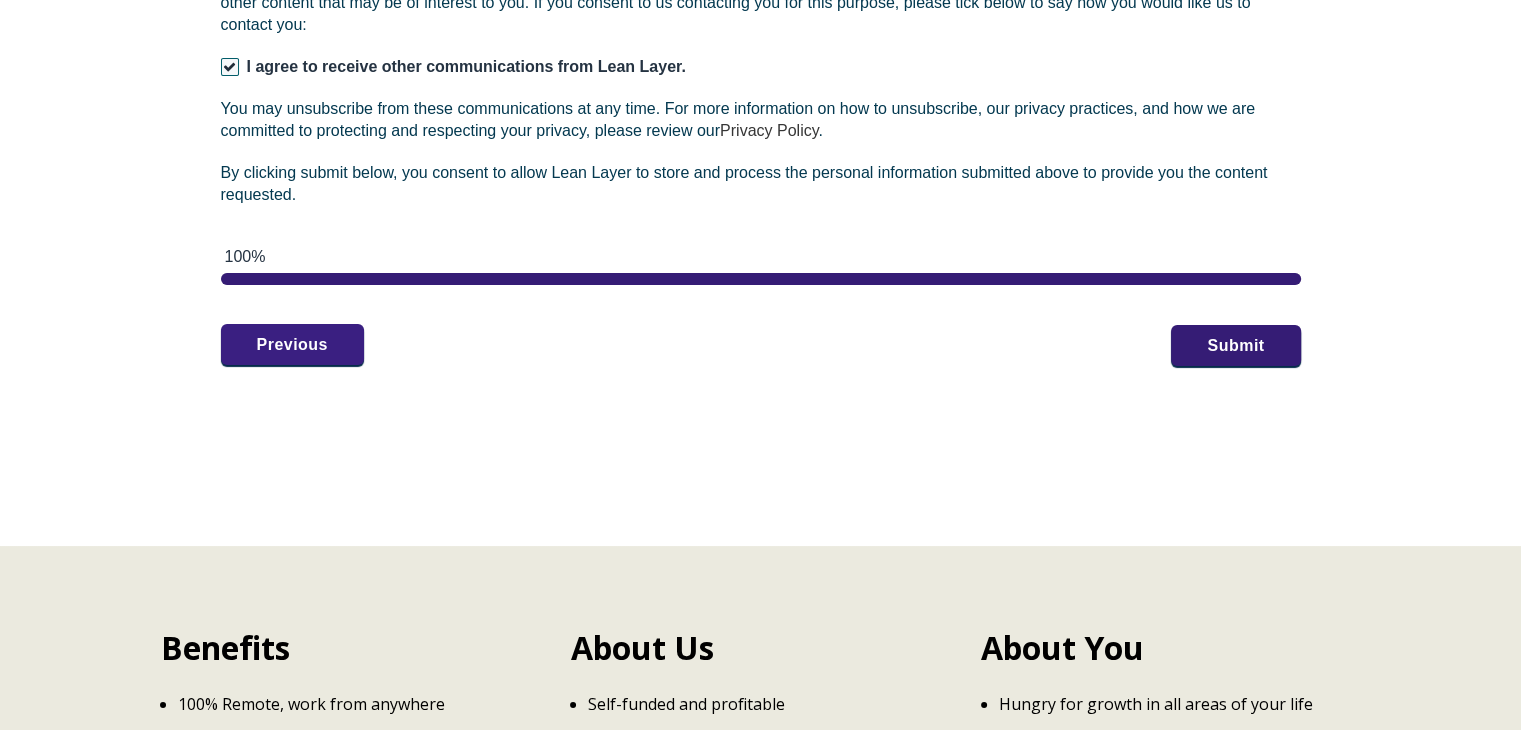 type on "09 - 02 - 2025" 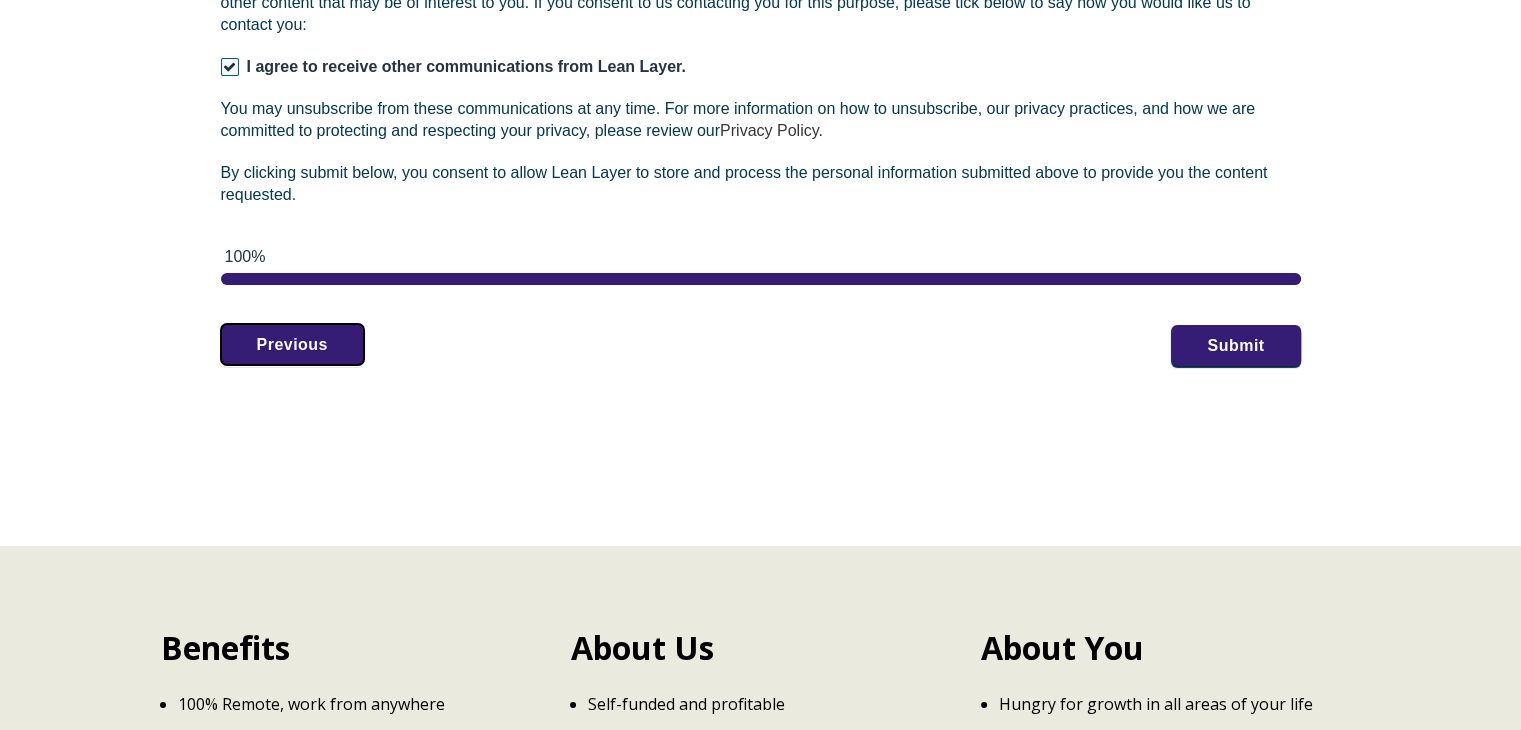 click on "Previous" at bounding box center [292, 345] 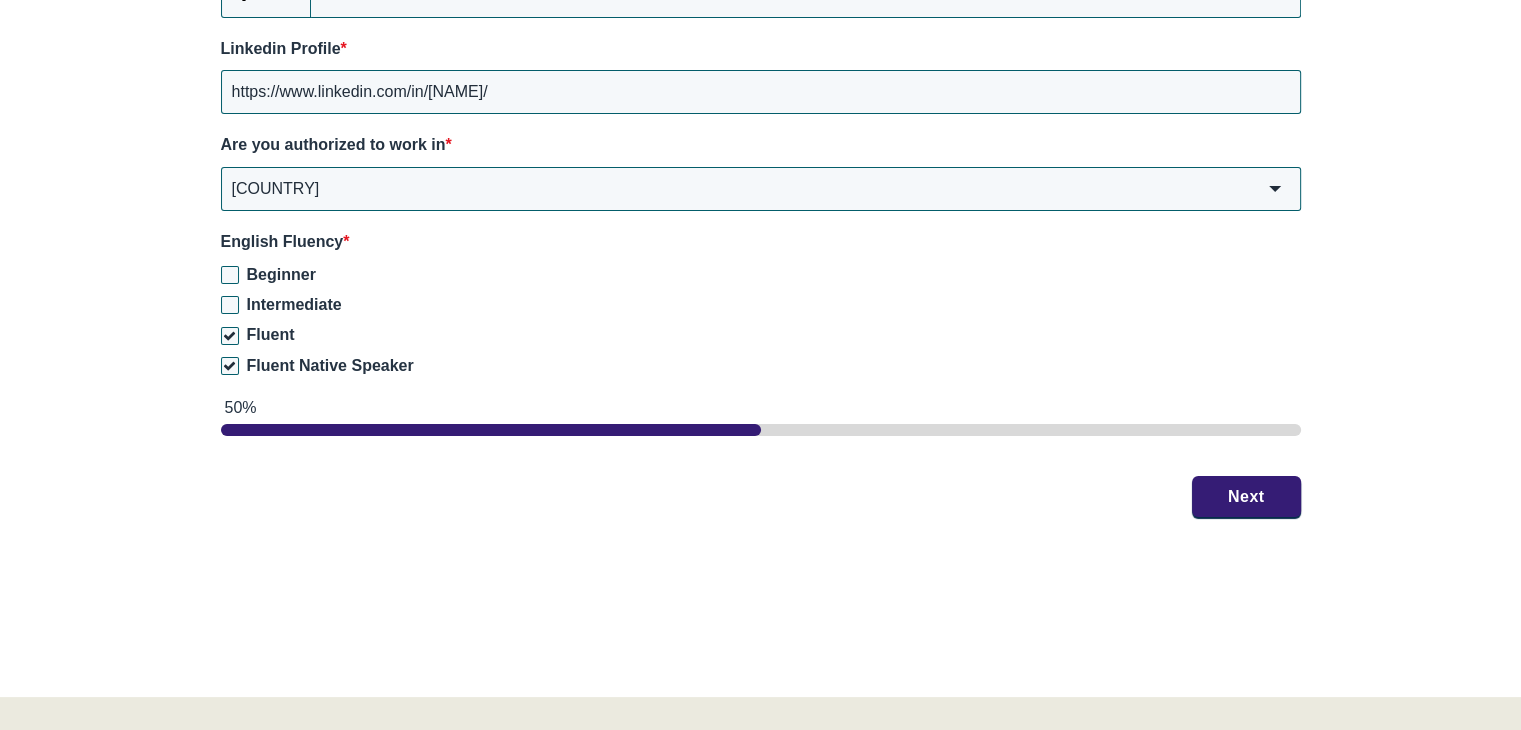scroll, scrollTop: 3256, scrollLeft: 0, axis: vertical 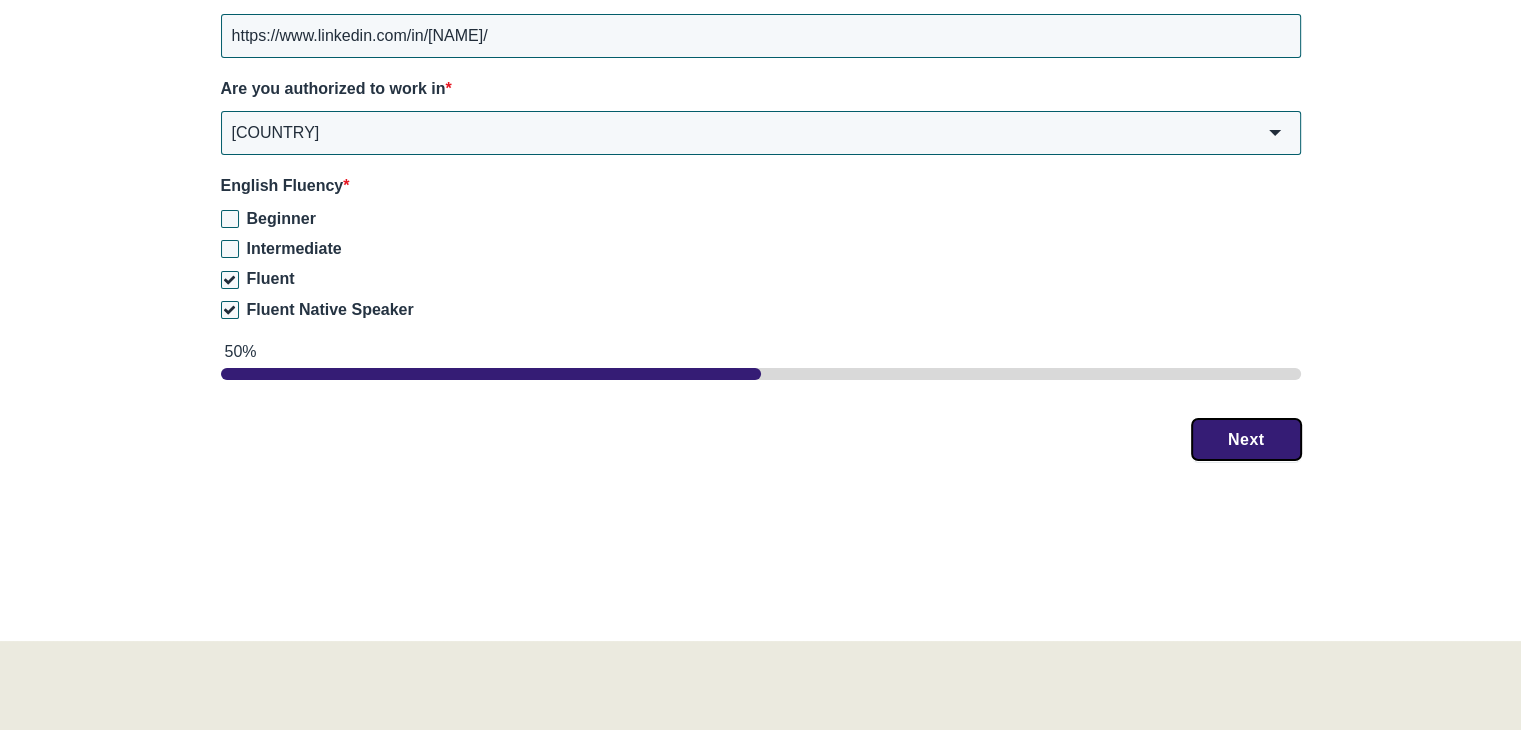 click on "Next" at bounding box center [1246, 440] 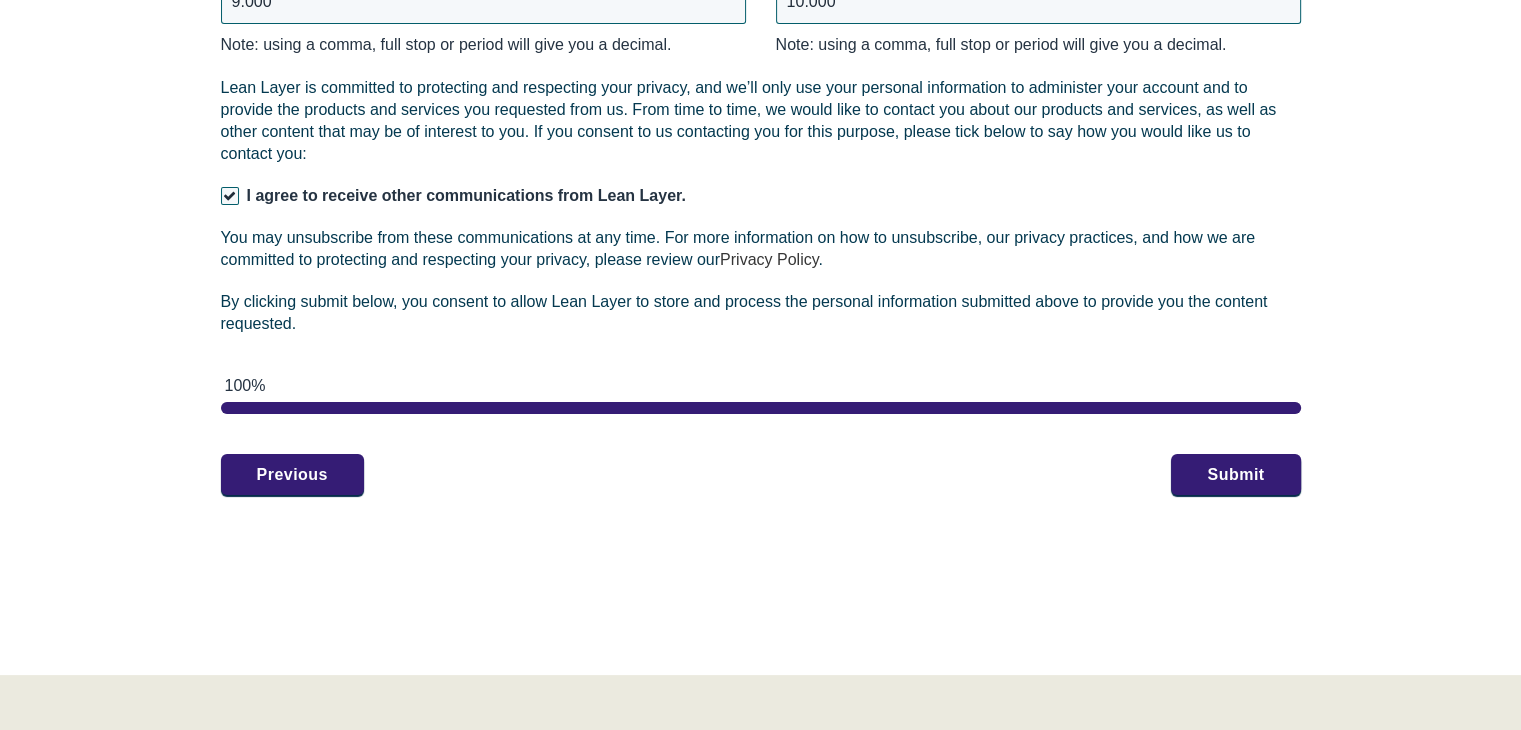 scroll, scrollTop: 3245, scrollLeft: 0, axis: vertical 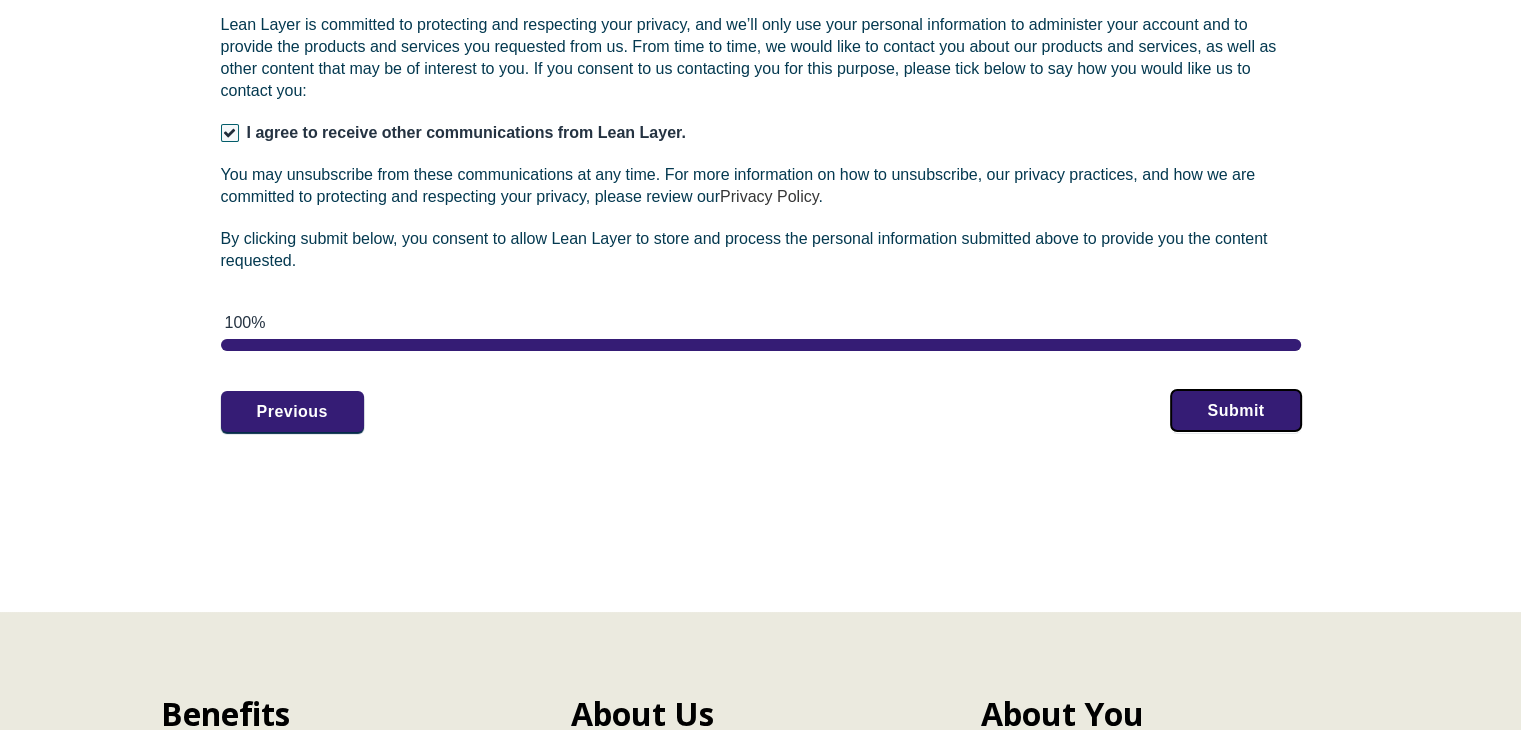 click on "Submit" at bounding box center [1235, 411] 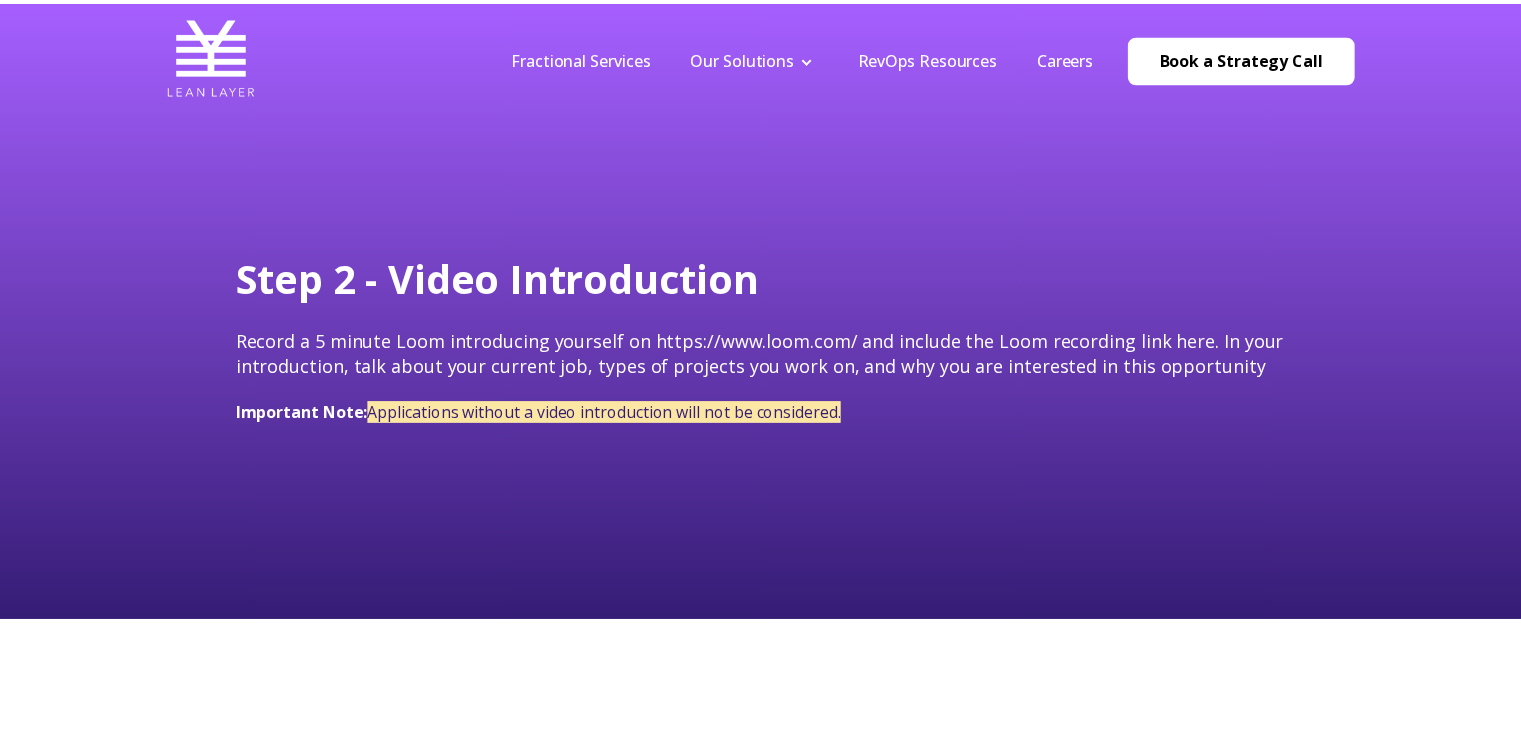 scroll, scrollTop: 0, scrollLeft: 0, axis: both 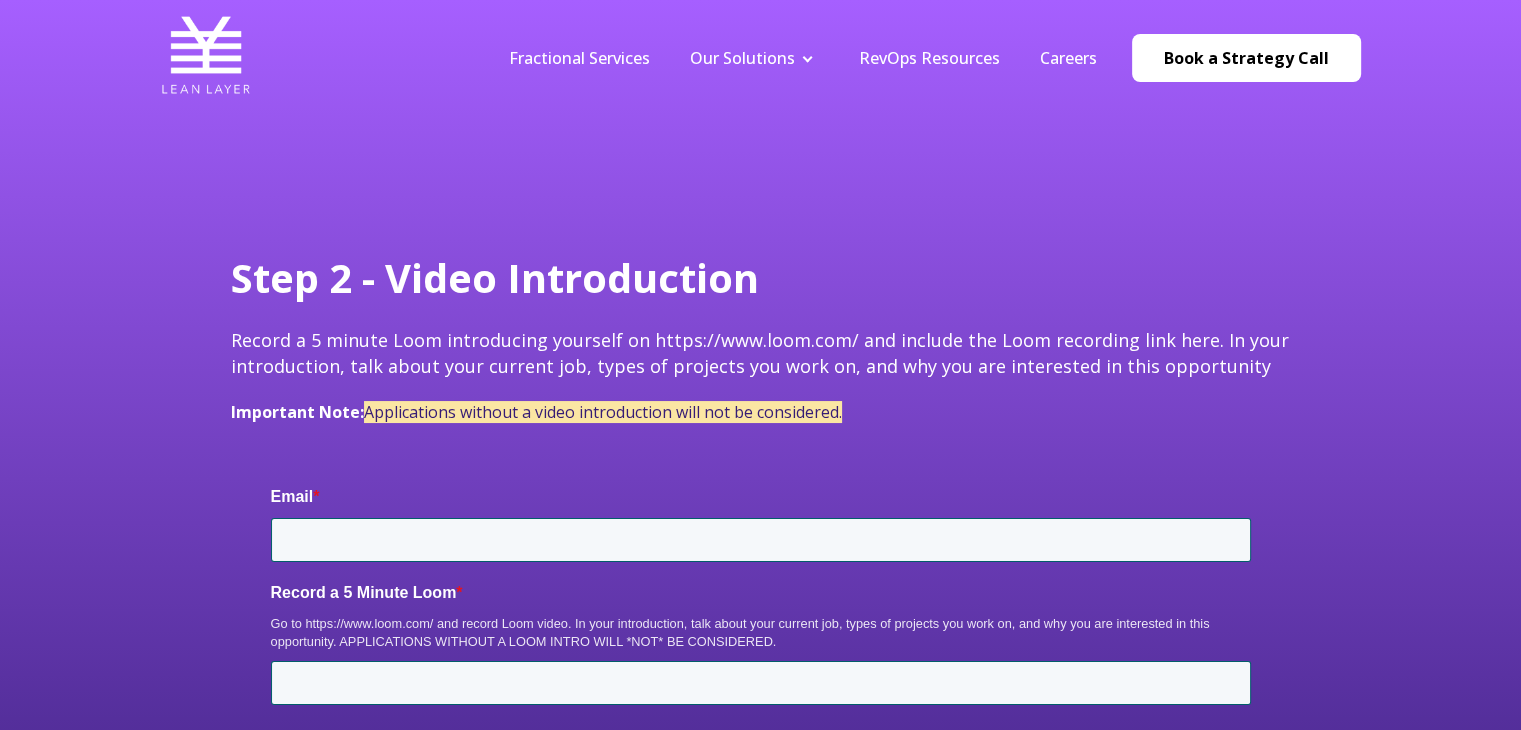 type on "[EMAIL]" 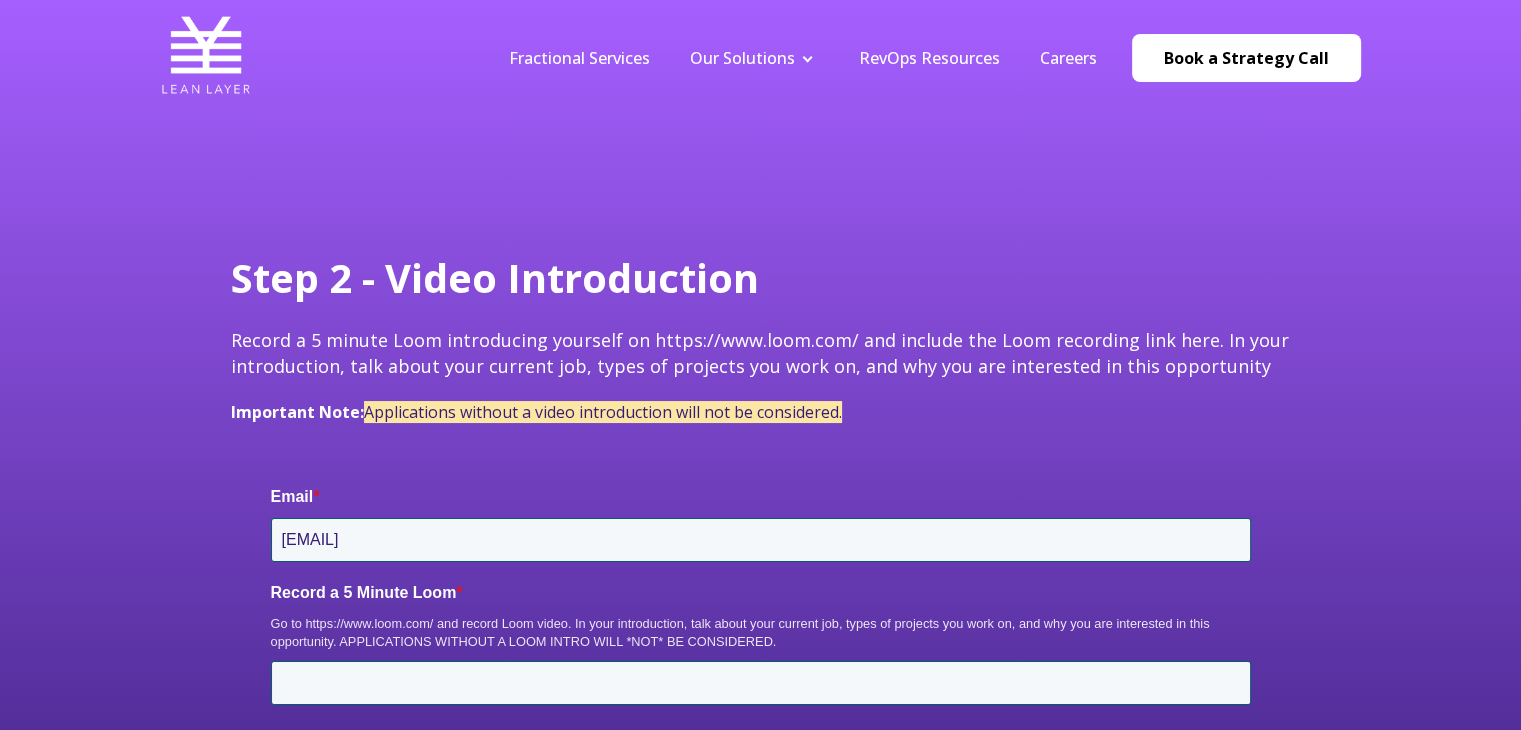 scroll, scrollTop: 0, scrollLeft: 0, axis: both 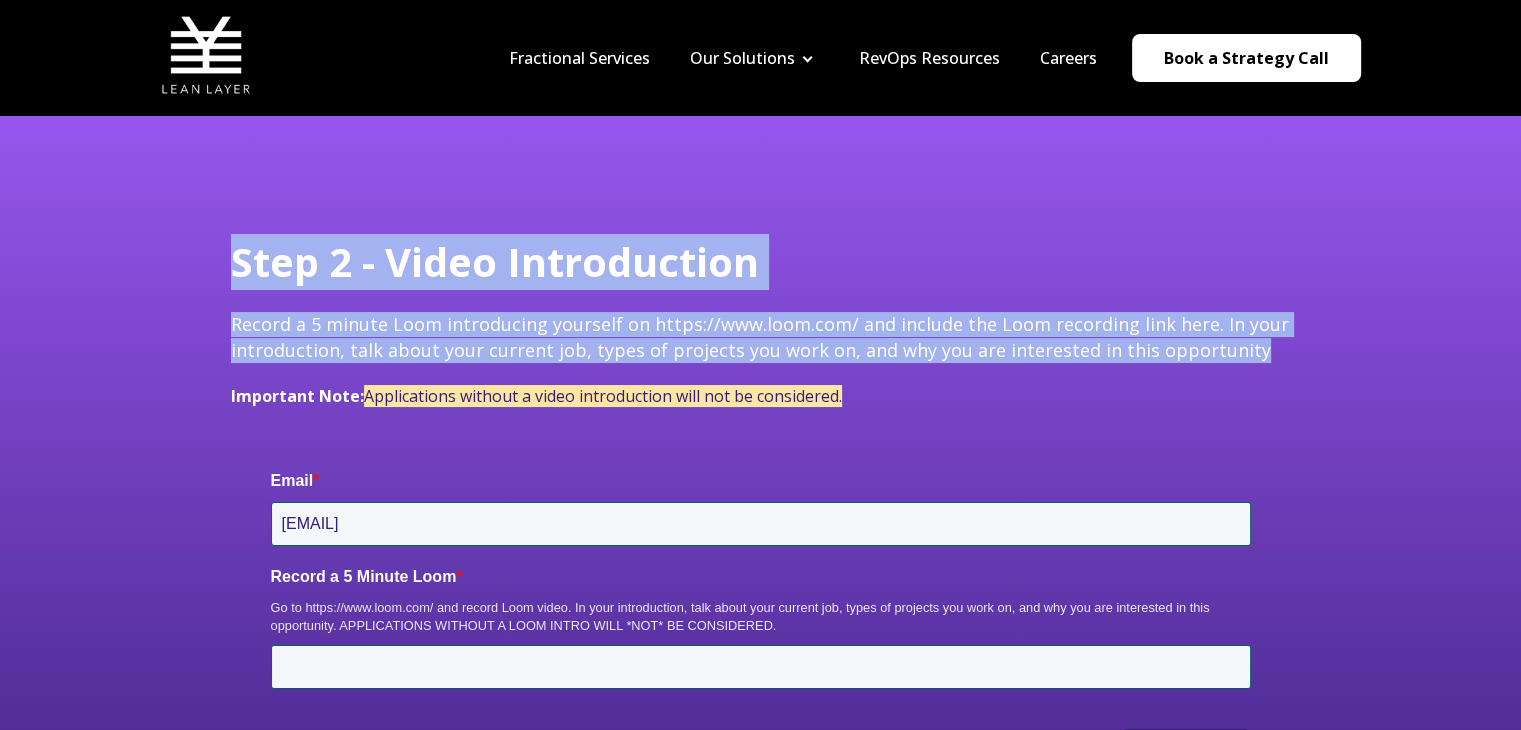 drag, startPoint x: 1236, startPoint y: 352, endPoint x: 195, endPoint y: 337, distance: 1041.108 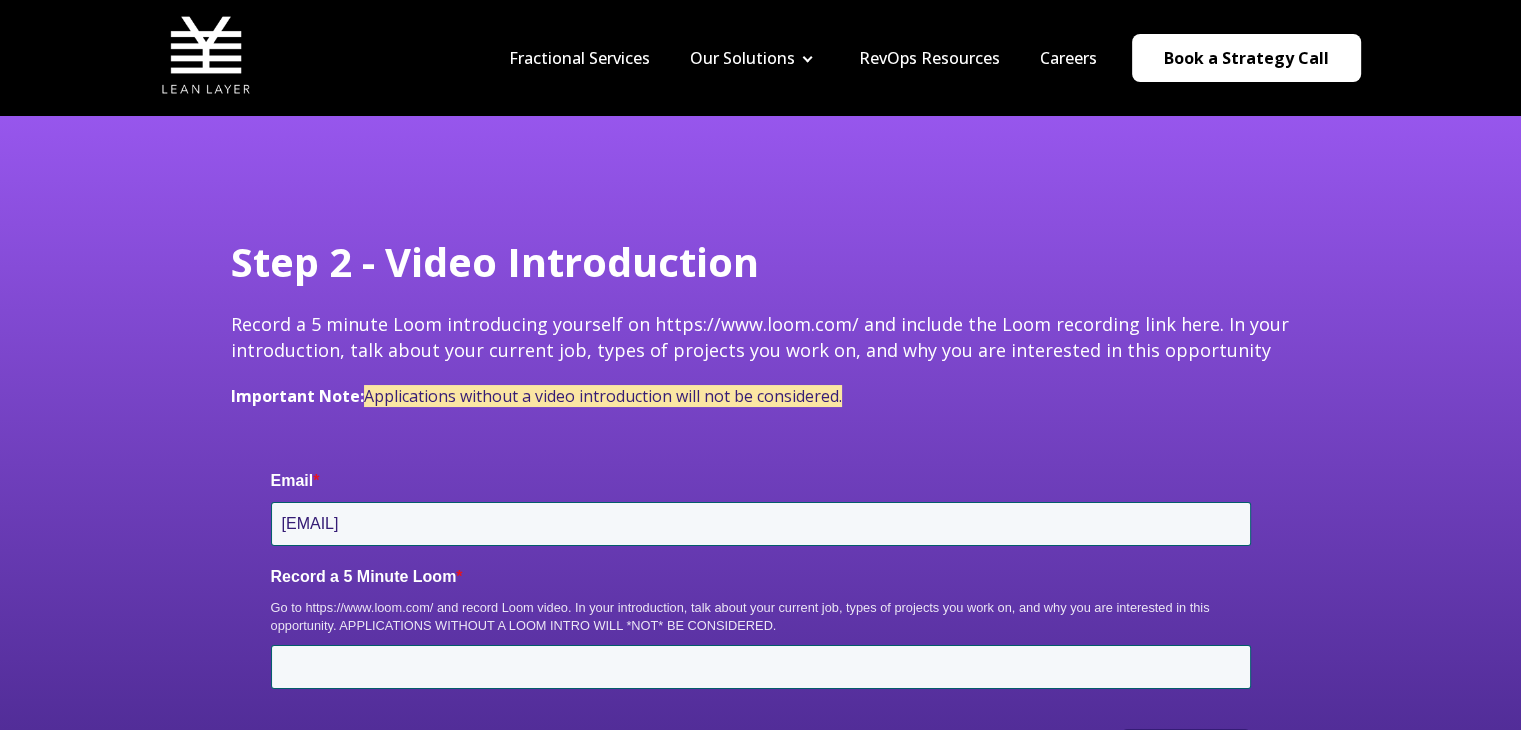 click on "Step 2 - Video Introduction
Record a 5 minute Loom introducing yourself on https://www.loom.com/ and include the Loom recording link here. In your introduction, talk about your current job, types of projects you work on, and why you are interested in this opportunity
Important Note:  Applications without a video introduction will not be considered.
Email * [EMAIL] Record a 5 Minute Loom * Go to https://www.loom.com/ and record Loom video. In your introduction, talk about your current job, types of projects you work on, and why you are interested in this opportunity. APPLICATIONS WITHOUT A LOOM INTRO WILL *NOT* BE CONSIDERED. Submit" at bounding box center [760, 485] 